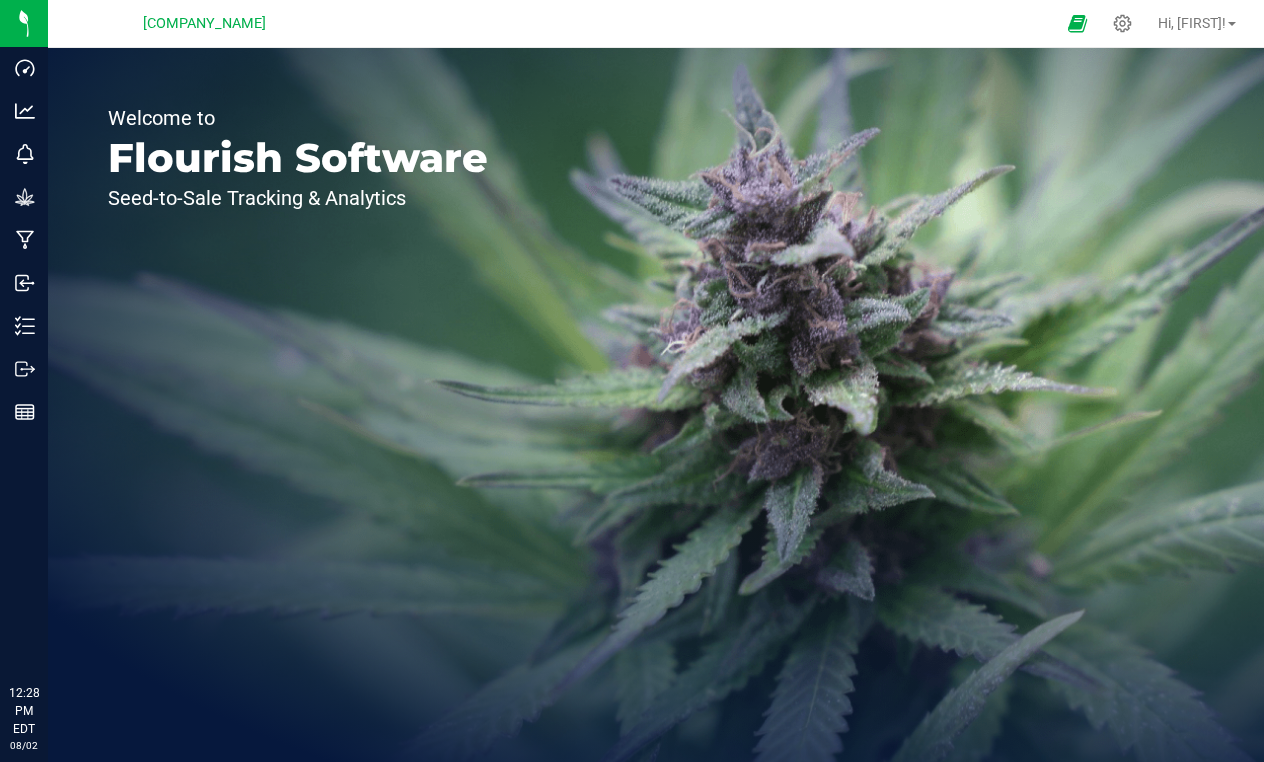 scroll, scrollTop: 0, scrollLeft: 0, axis: both 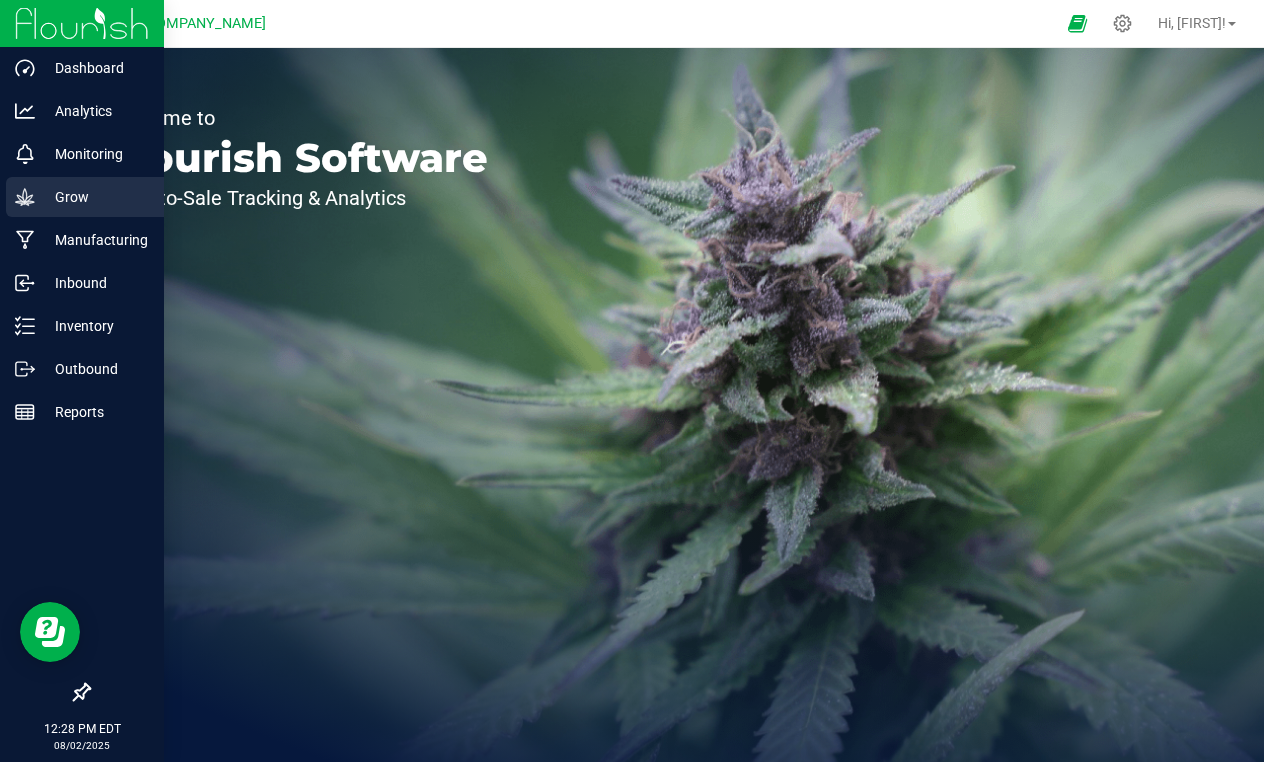 click on "Grow" at bounding box center (95, 197) 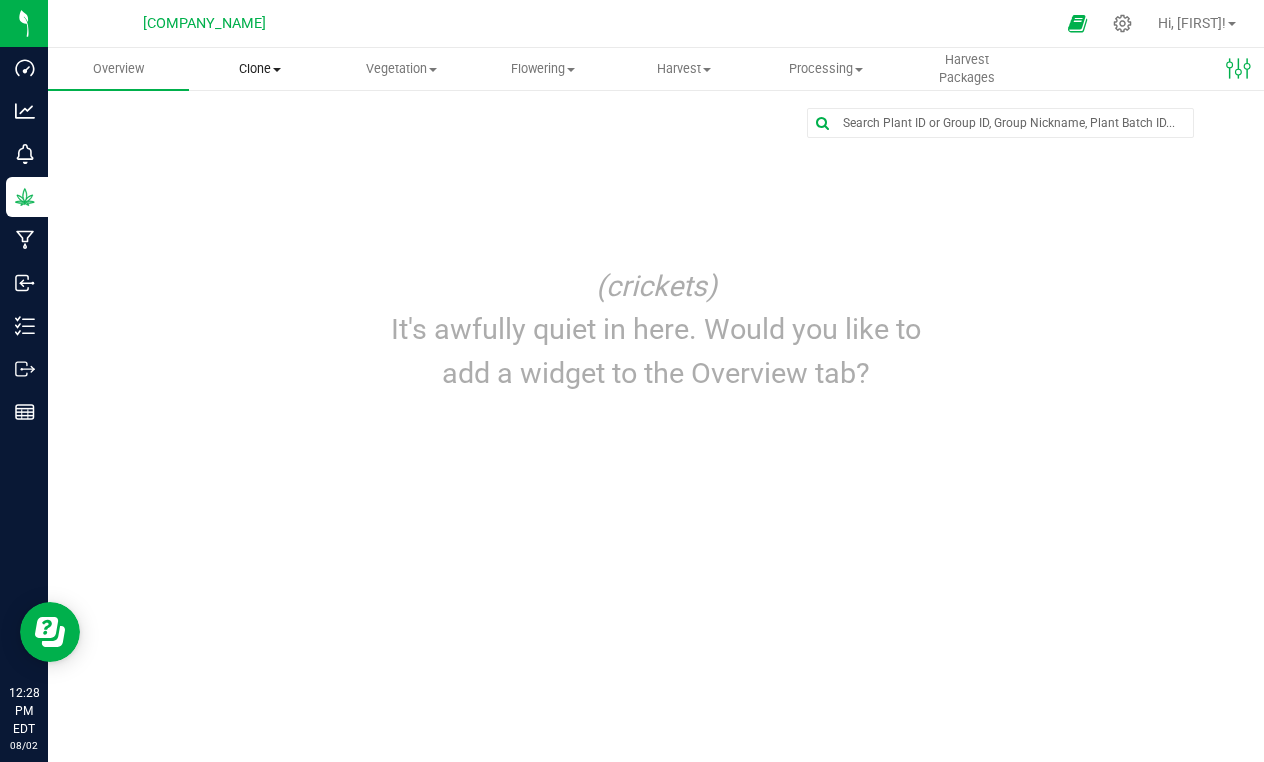 click on "Clone
Create plants
Cloning groups
Cloning plants
Apply to plants" at bounding box center (259, 69) 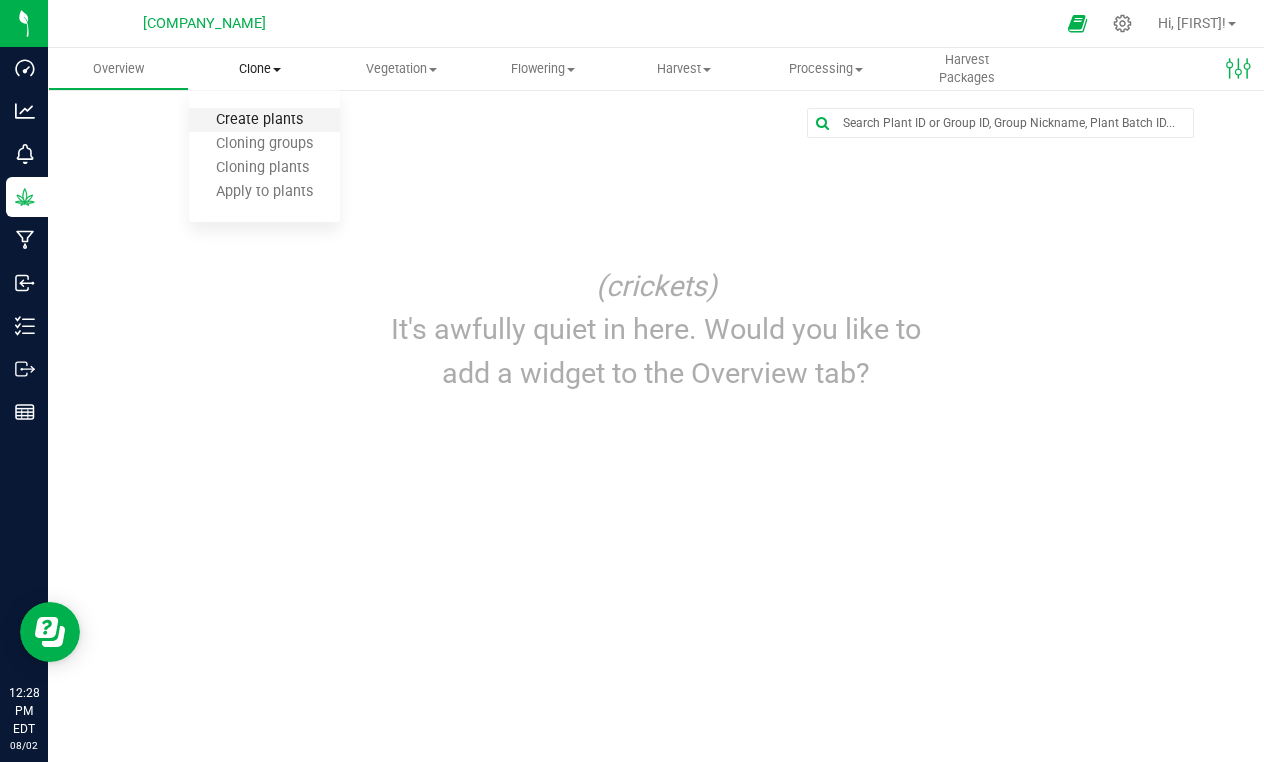 click on "Create plants" at bounding box center (259, 120) 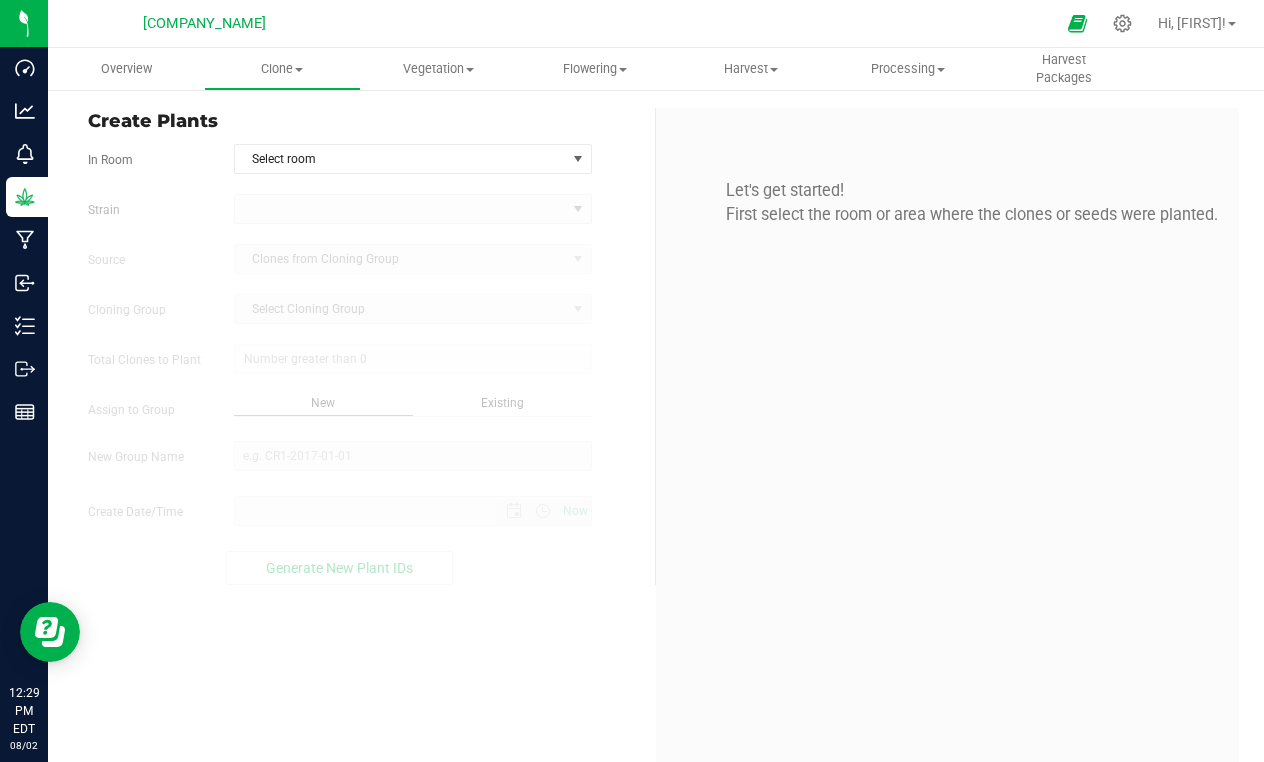 type on "[MONTH]/[DAY]/[YEAR] [HOUR]:[MINUTE] [AMPM]" 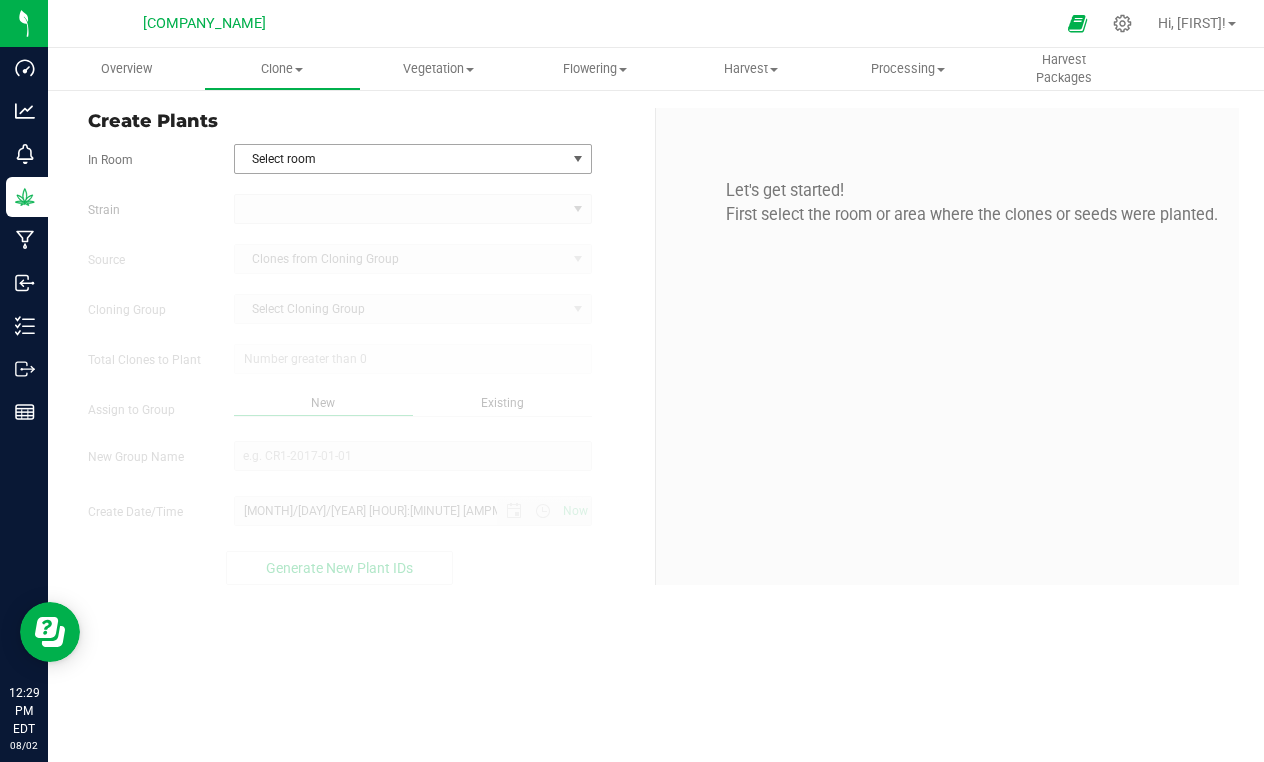 click at bounding box center [577, 159] 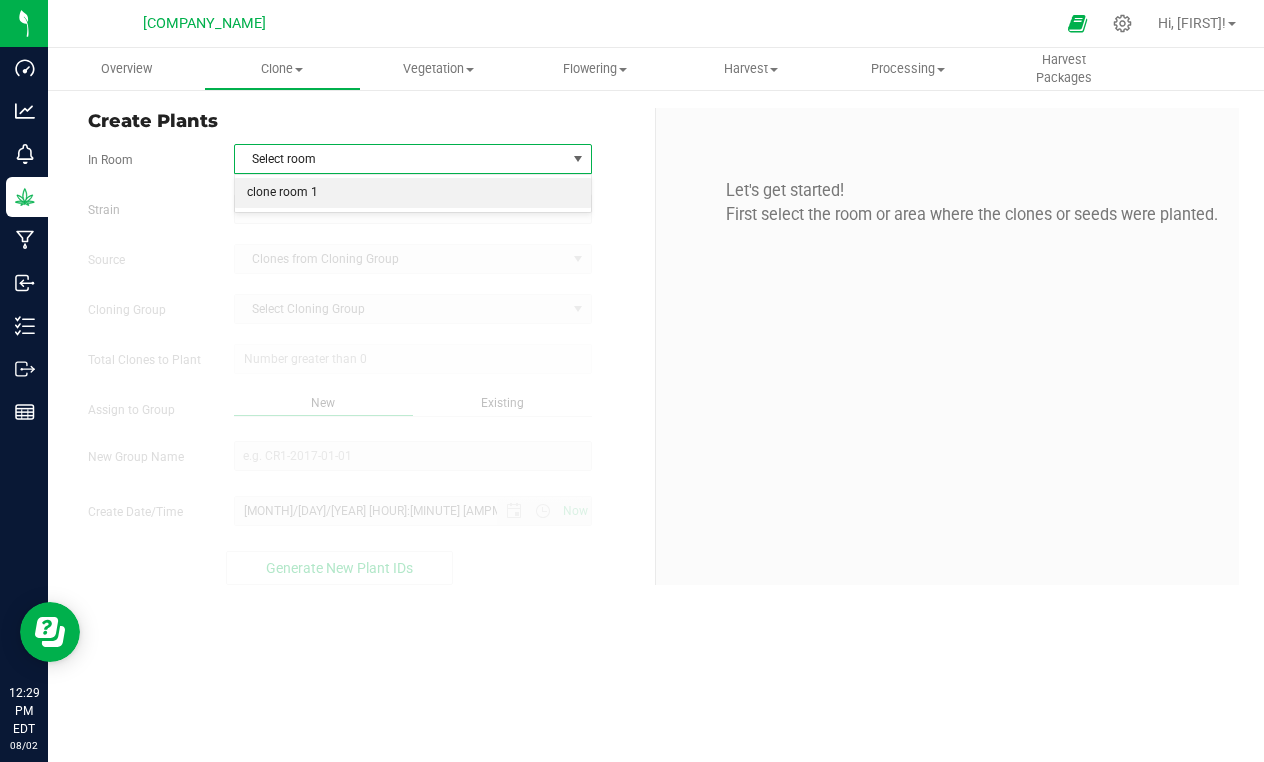 click on "clone room 1" at bounding box center (413, 193) 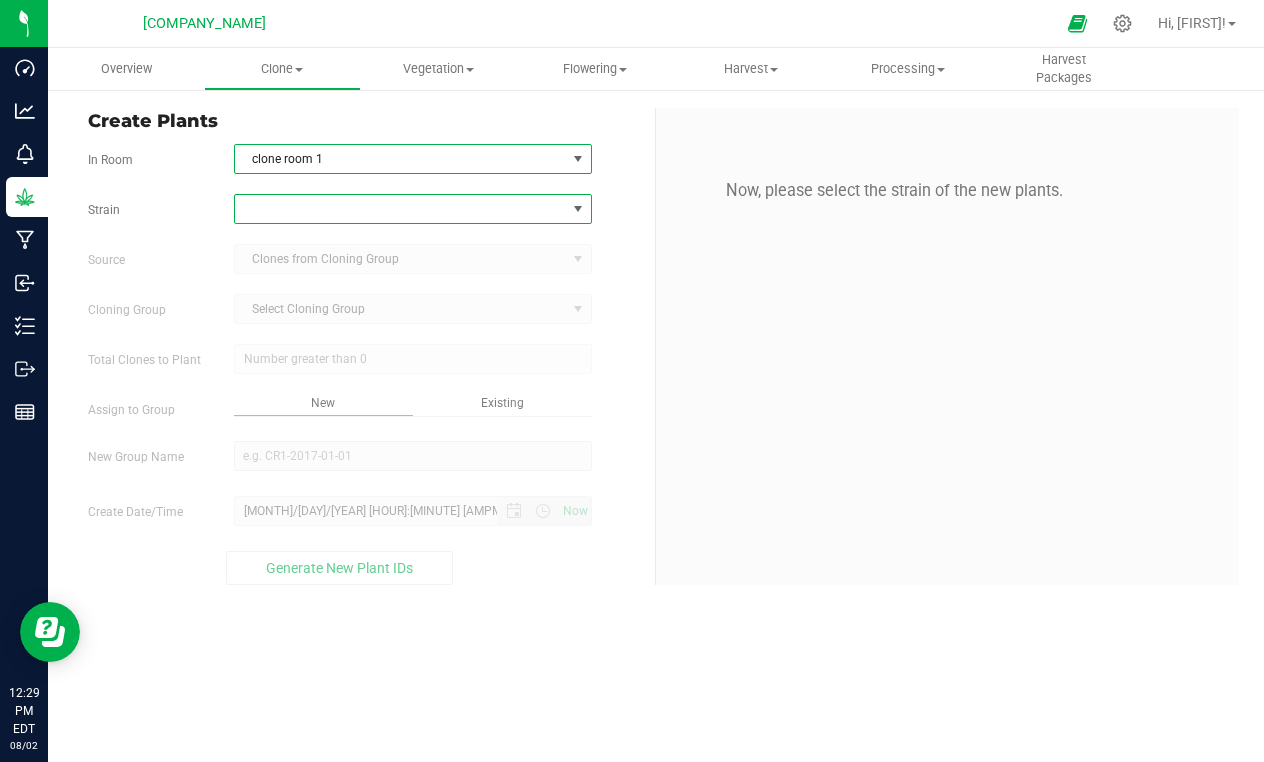 click at bounding box center [578, 209] 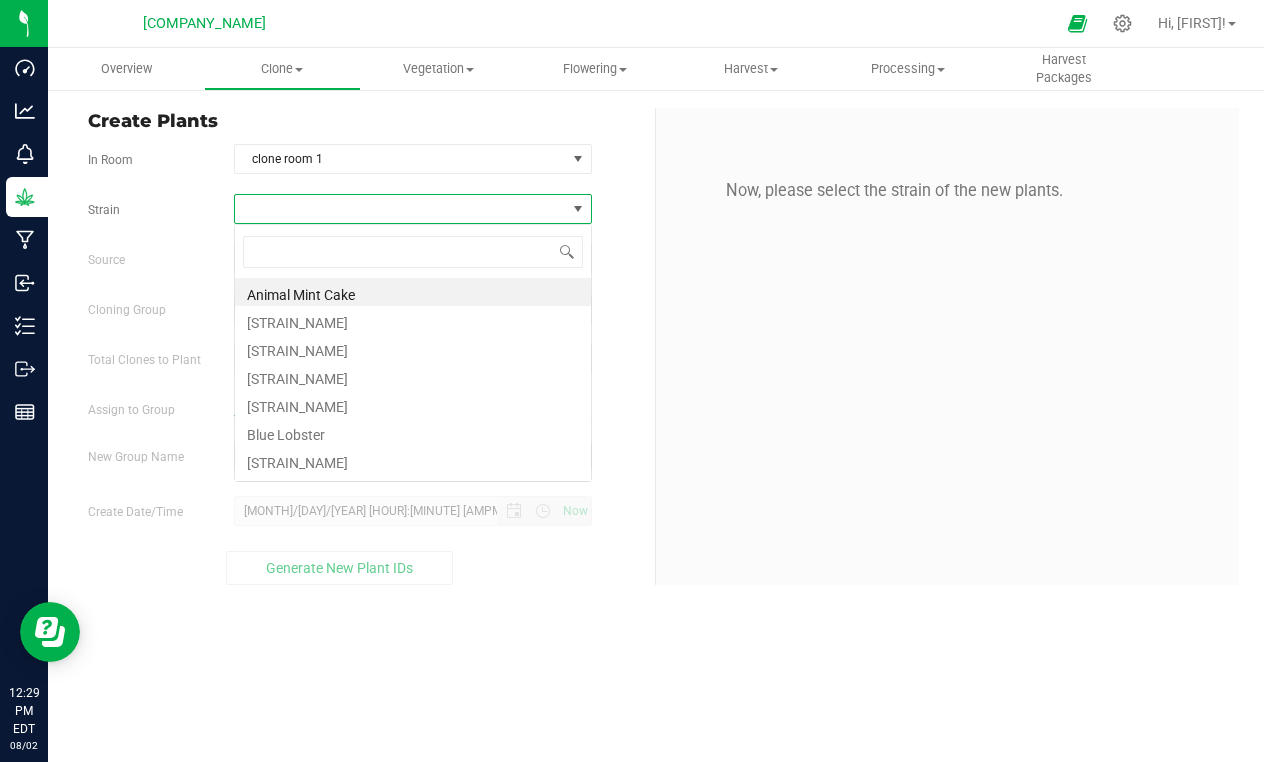 scroll, scrollTop: 99970, scrollLeft: 99642, axis: both 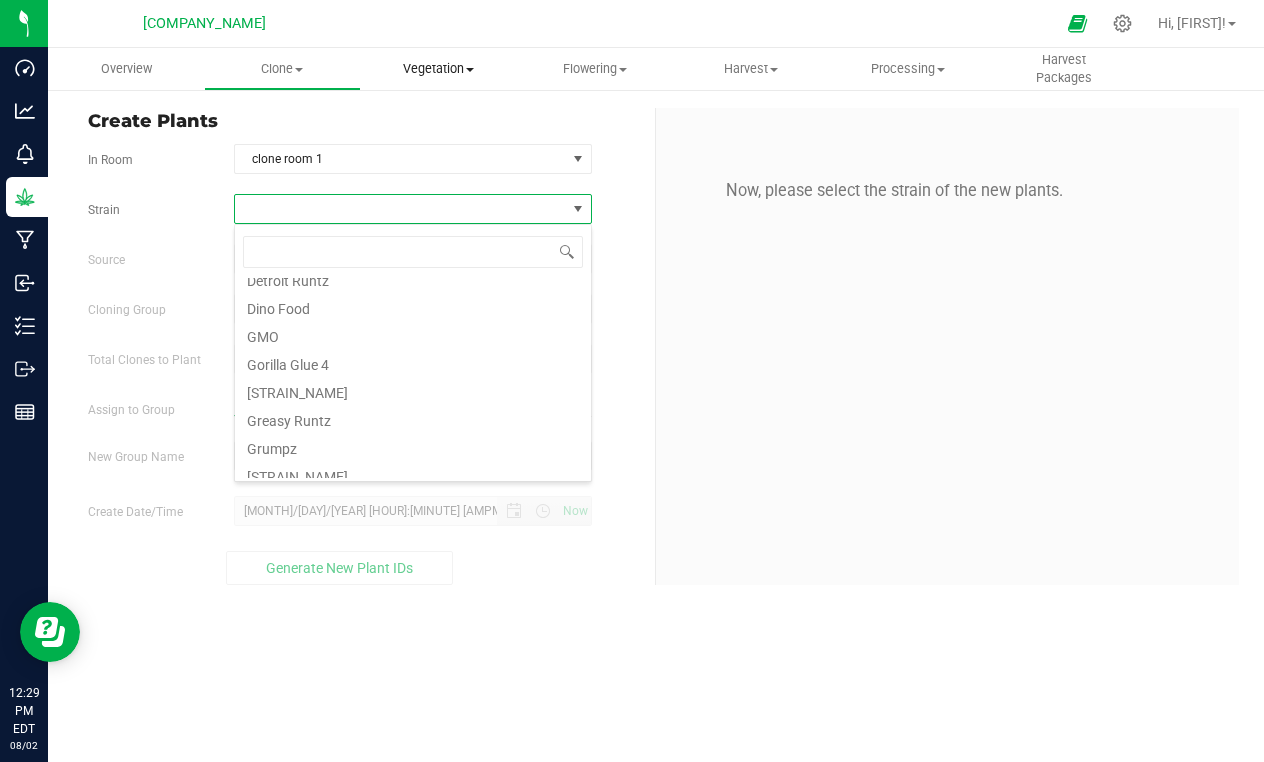 click on "Vegetation" at bounding box center [439, 69] 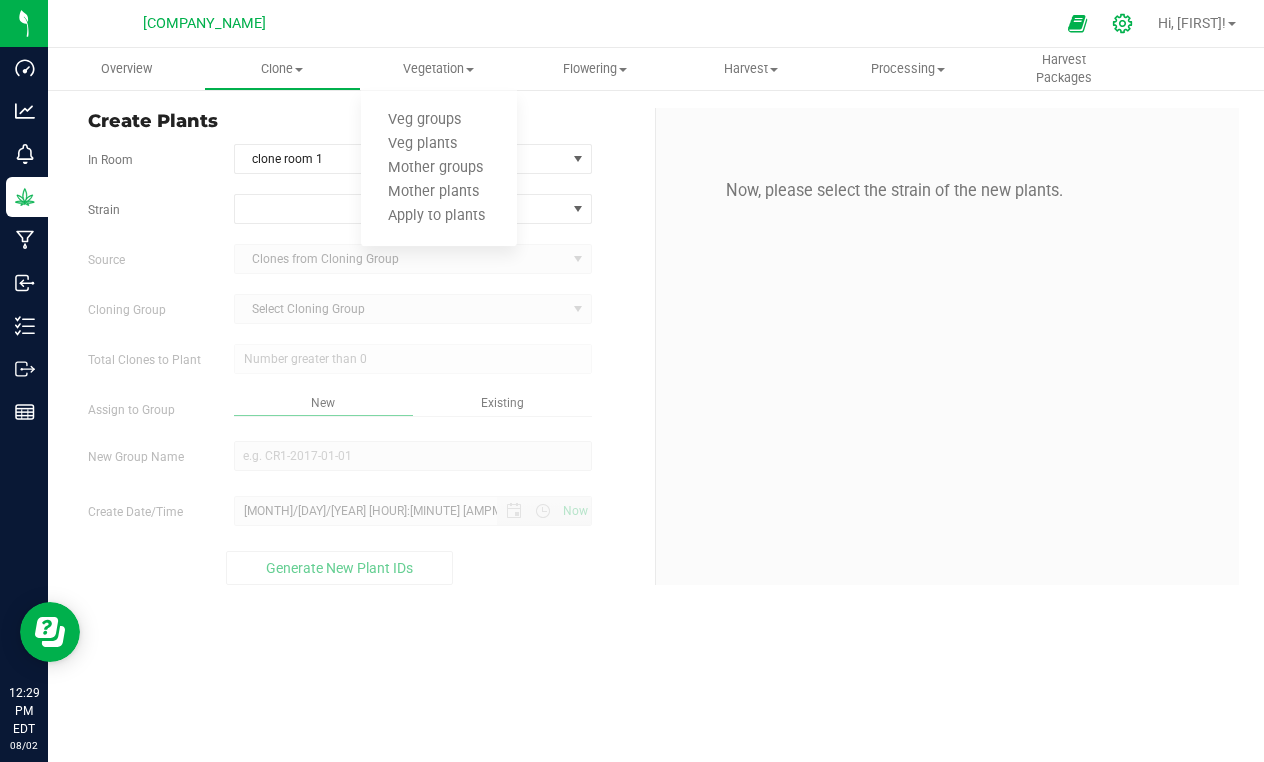 click 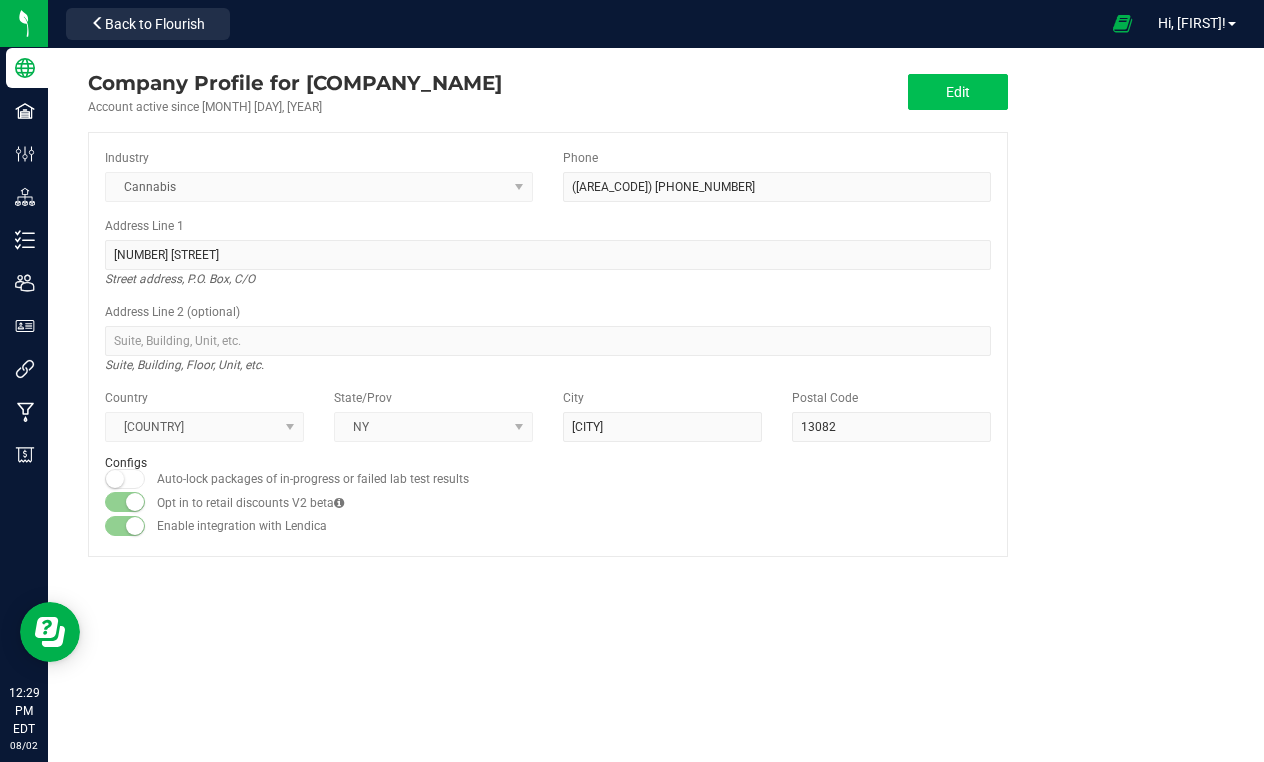 click on "Edit" at bounding box center [958, 92] 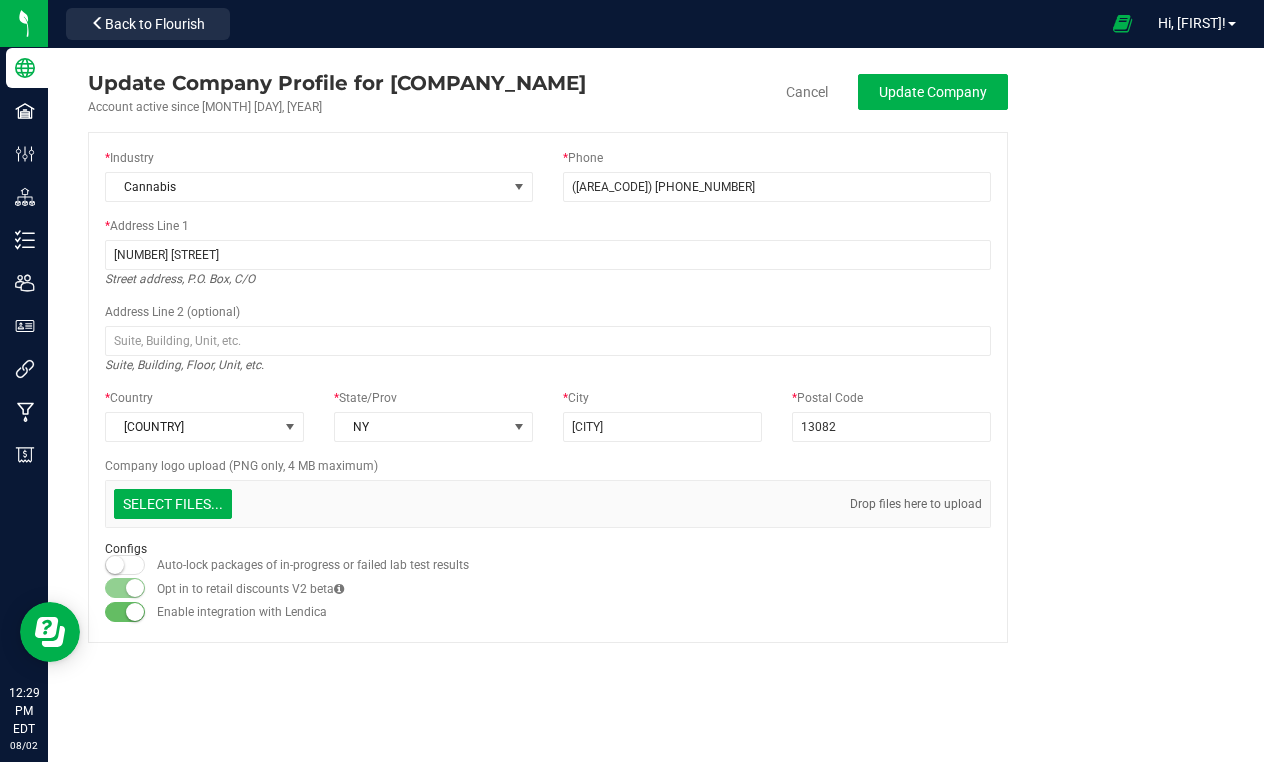 click on "Update Company" 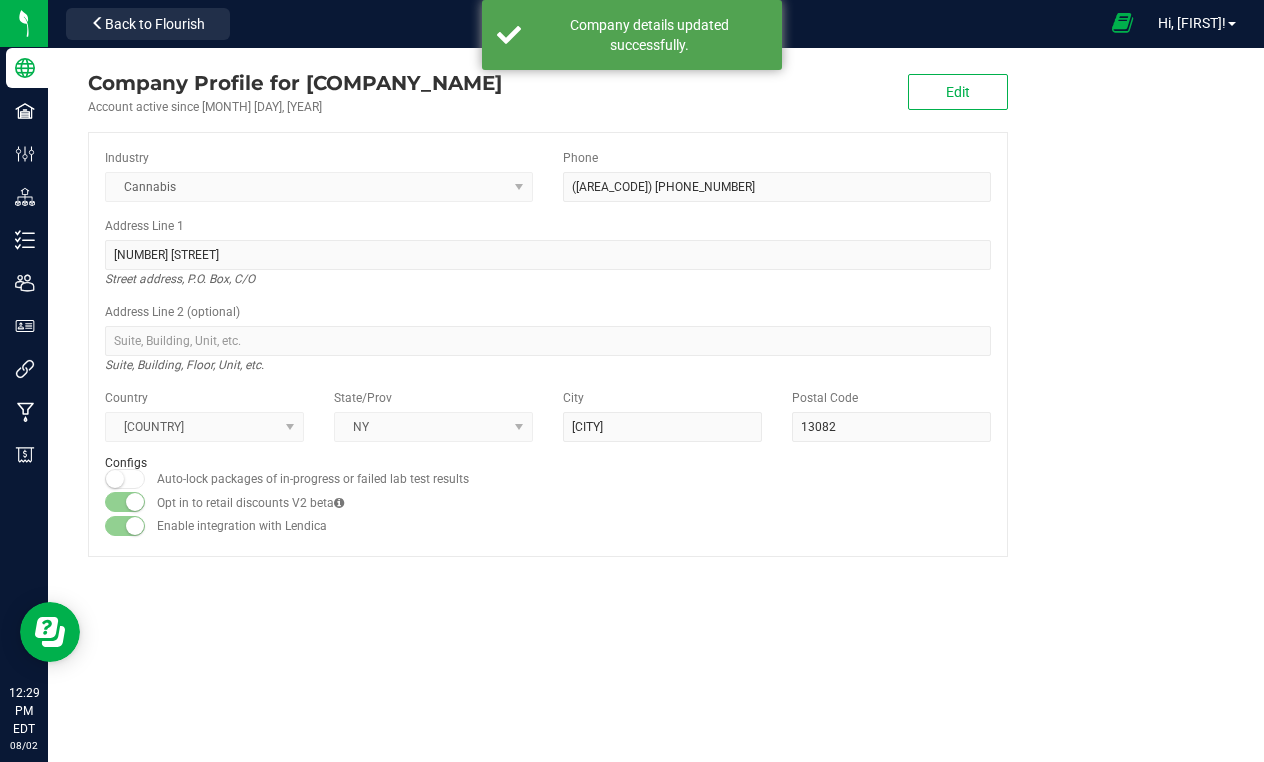 click at bounding box center [1122, 23] 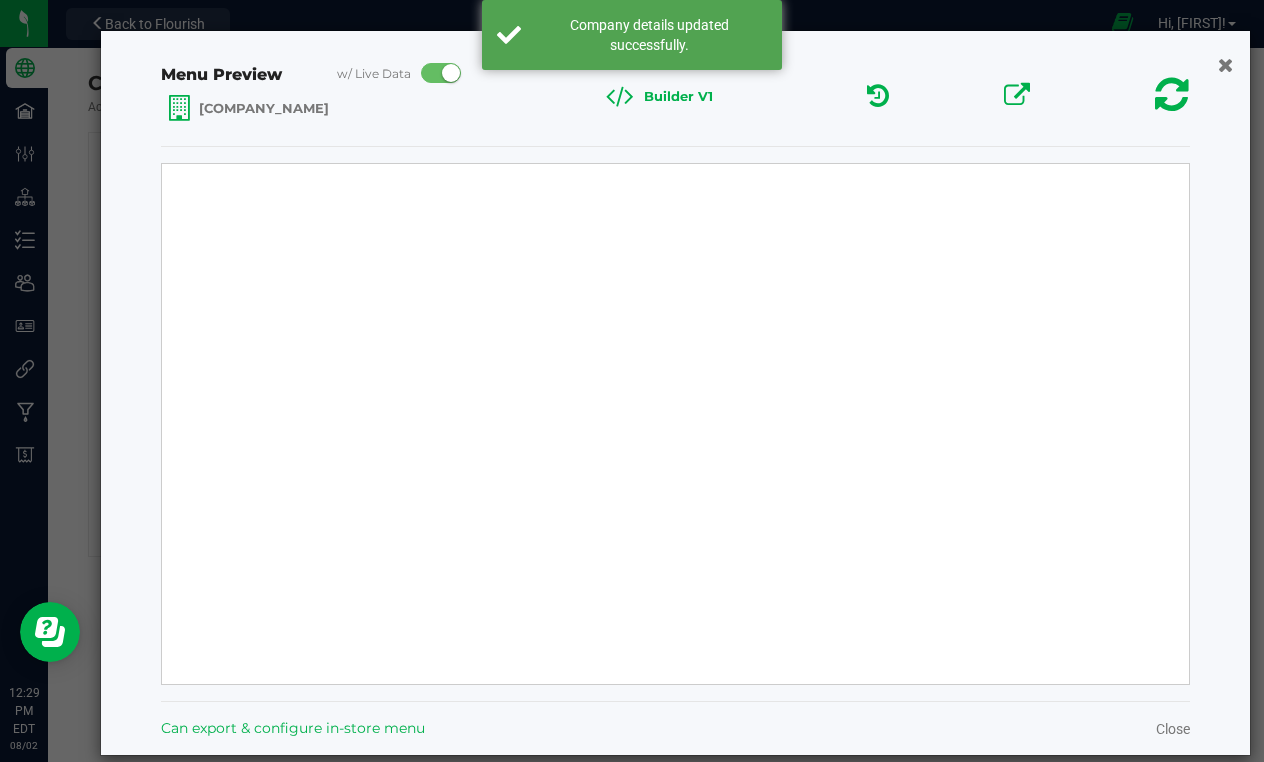 select on "Source Sans Pro" 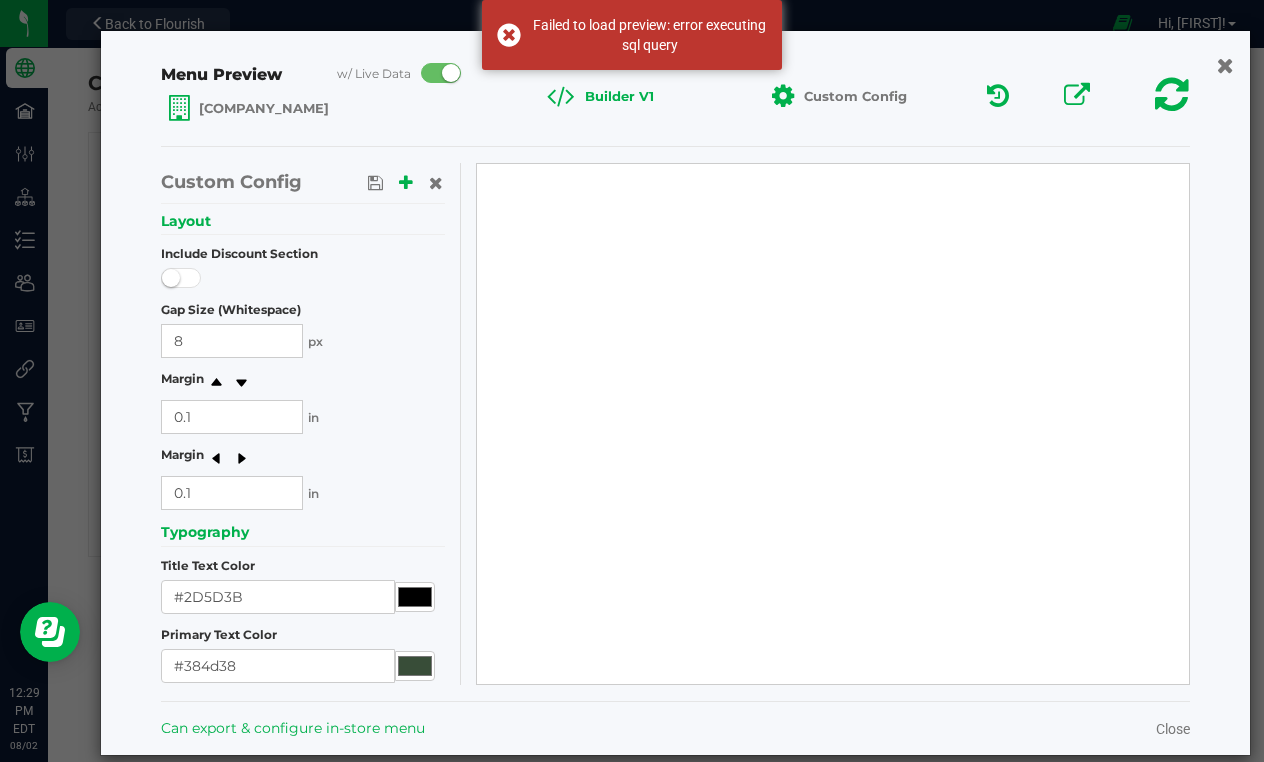 click 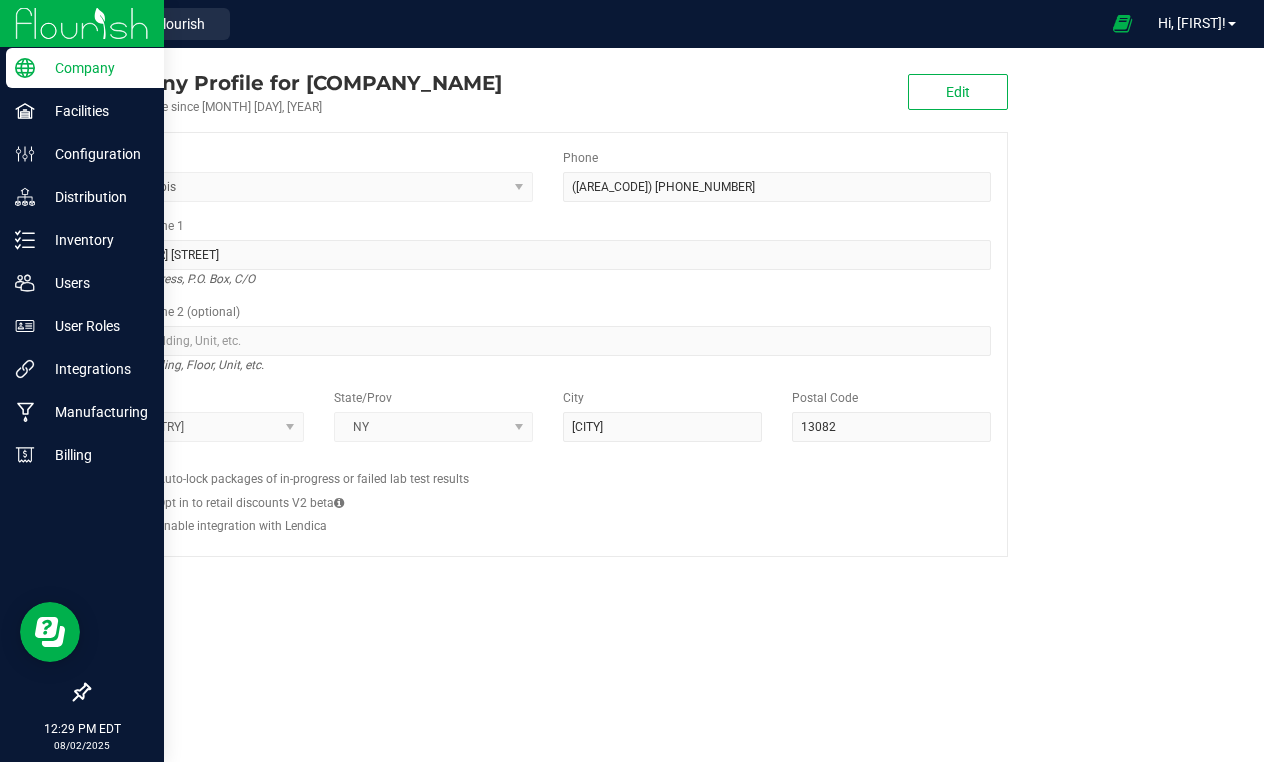 click at bounding box center [82, 23] 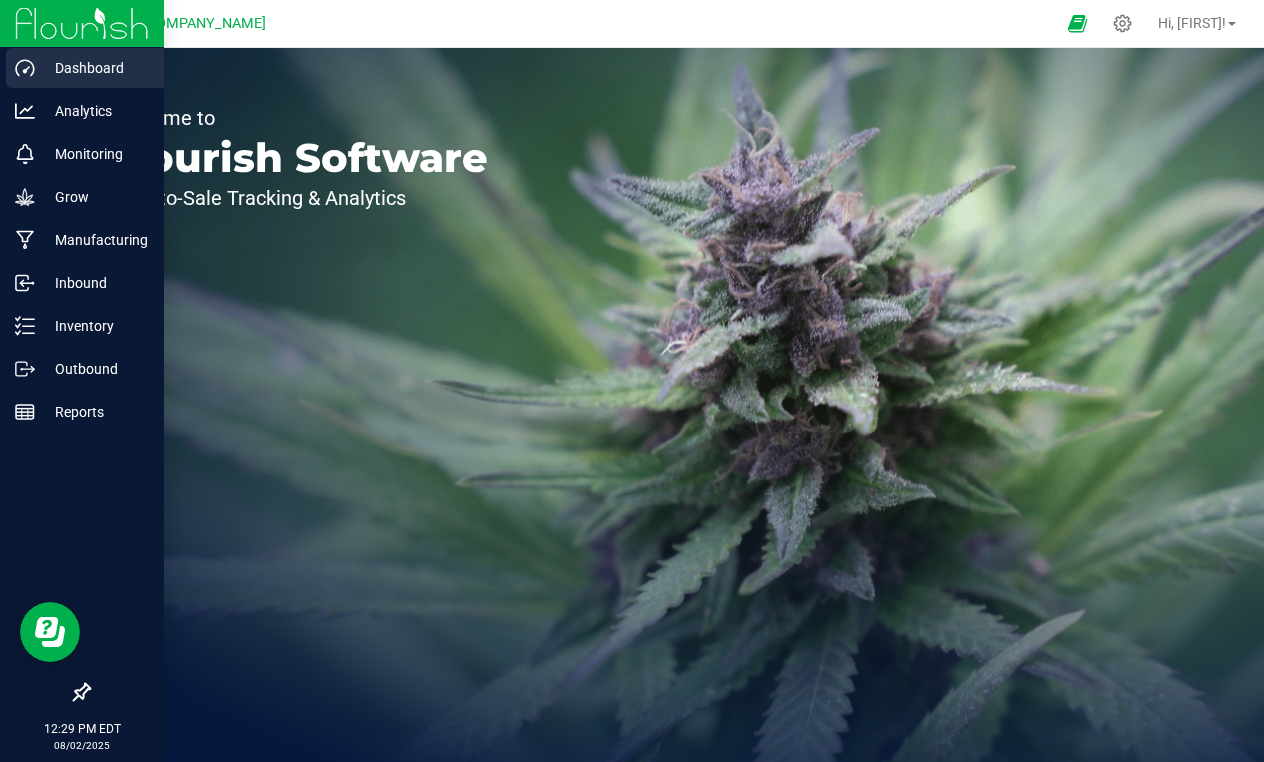 click on "Dashboard" at bounding box center [95, 68] 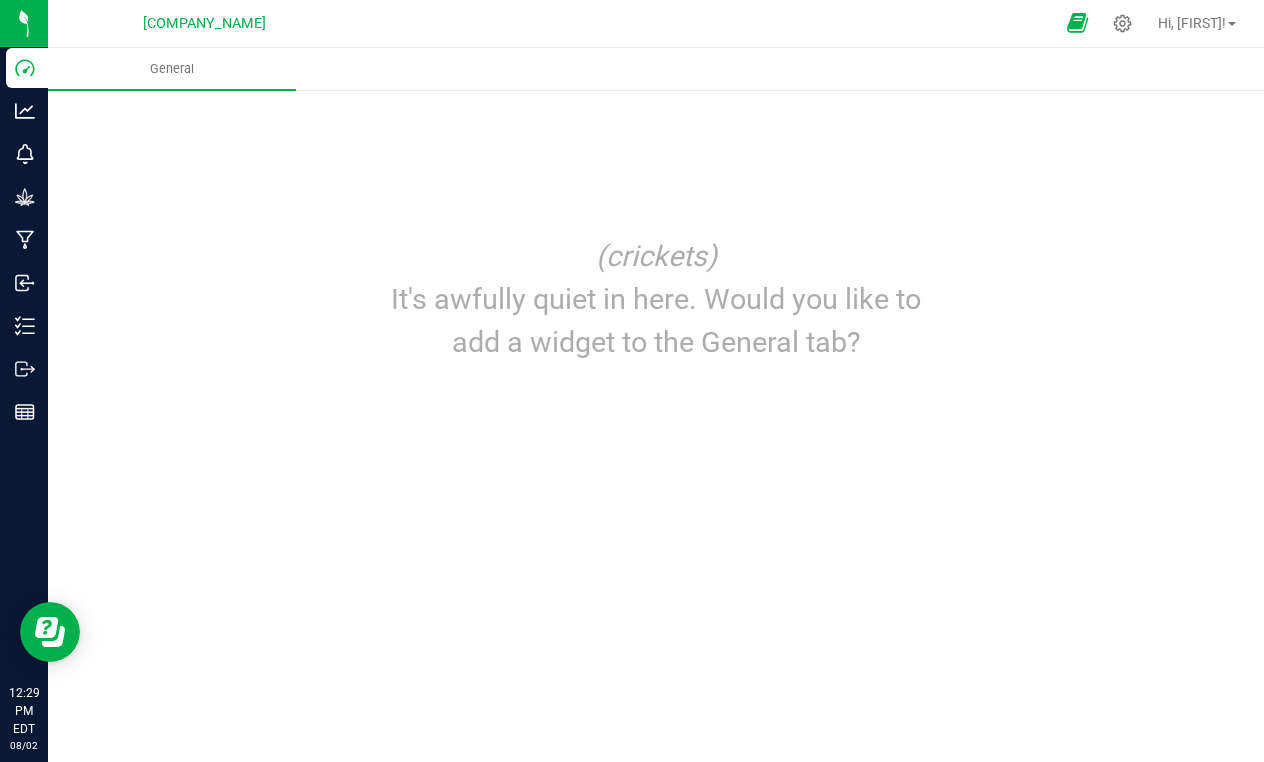 click at bounding box center [1077, 23] 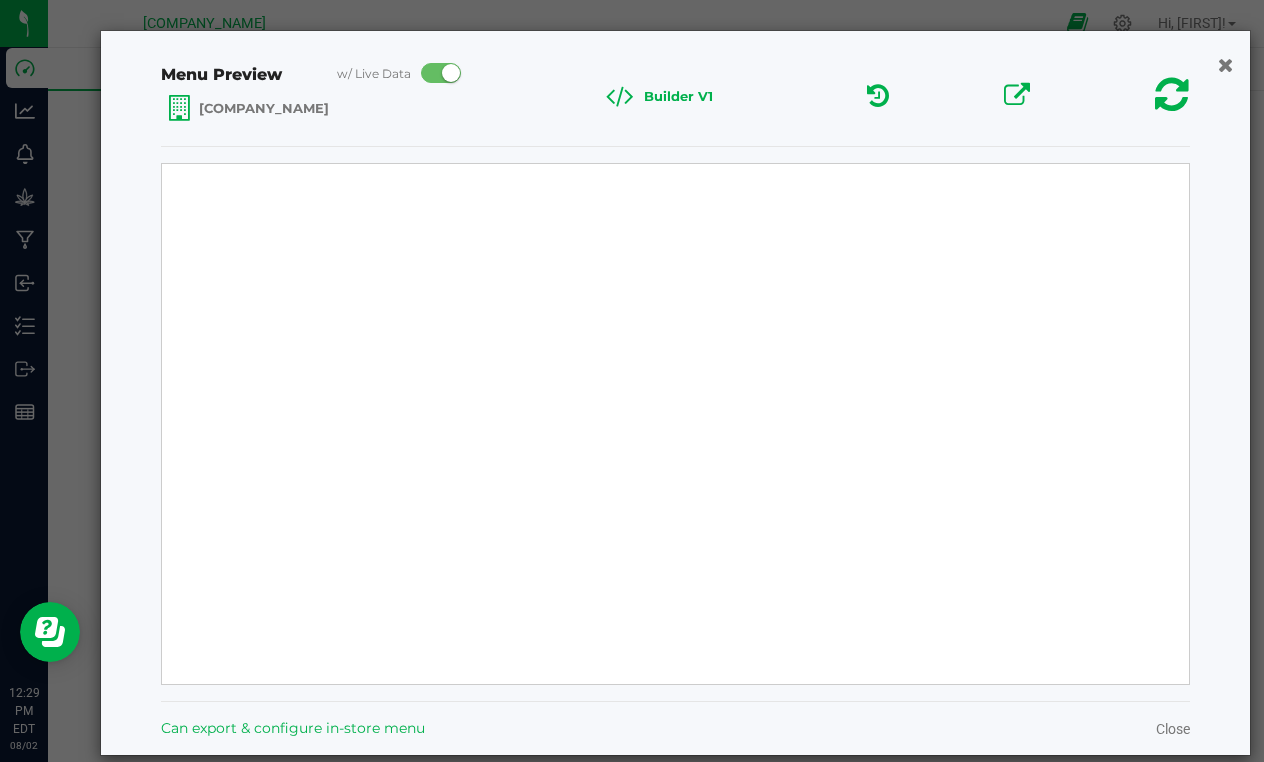 select on "Source Sans Pro" 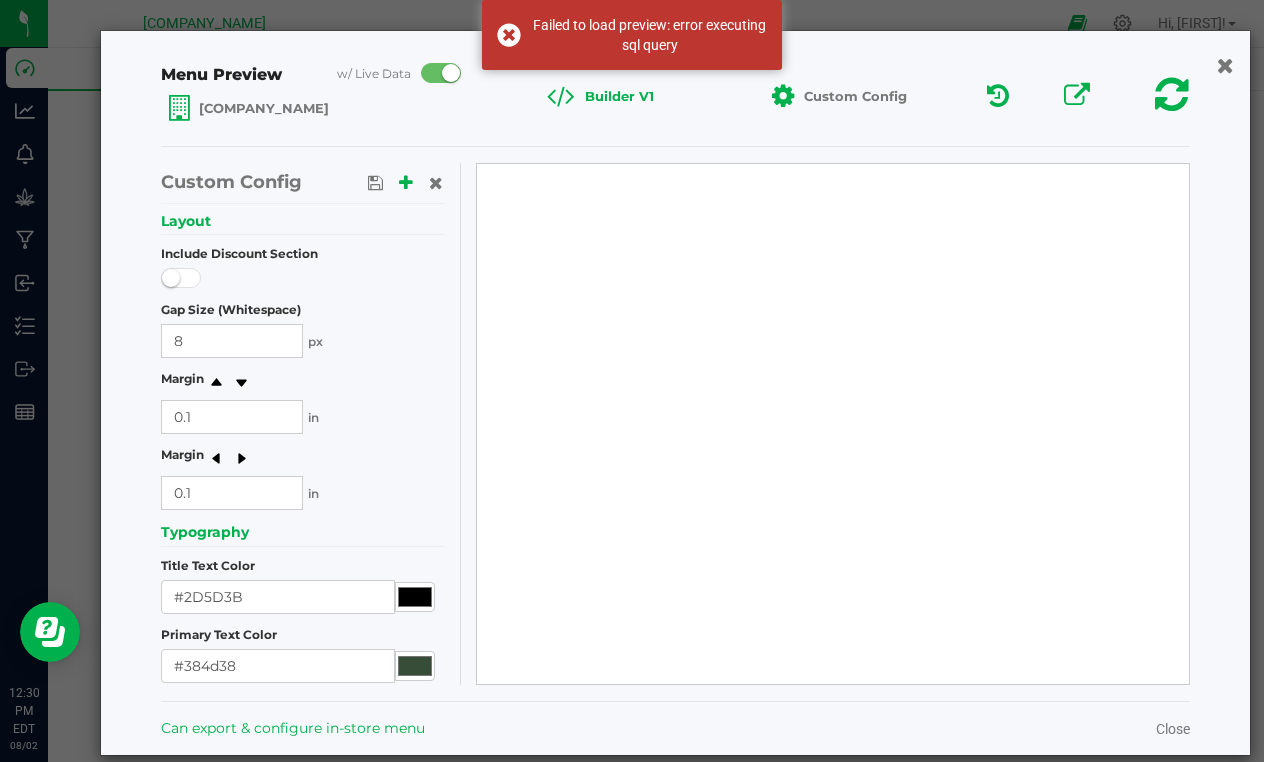 click 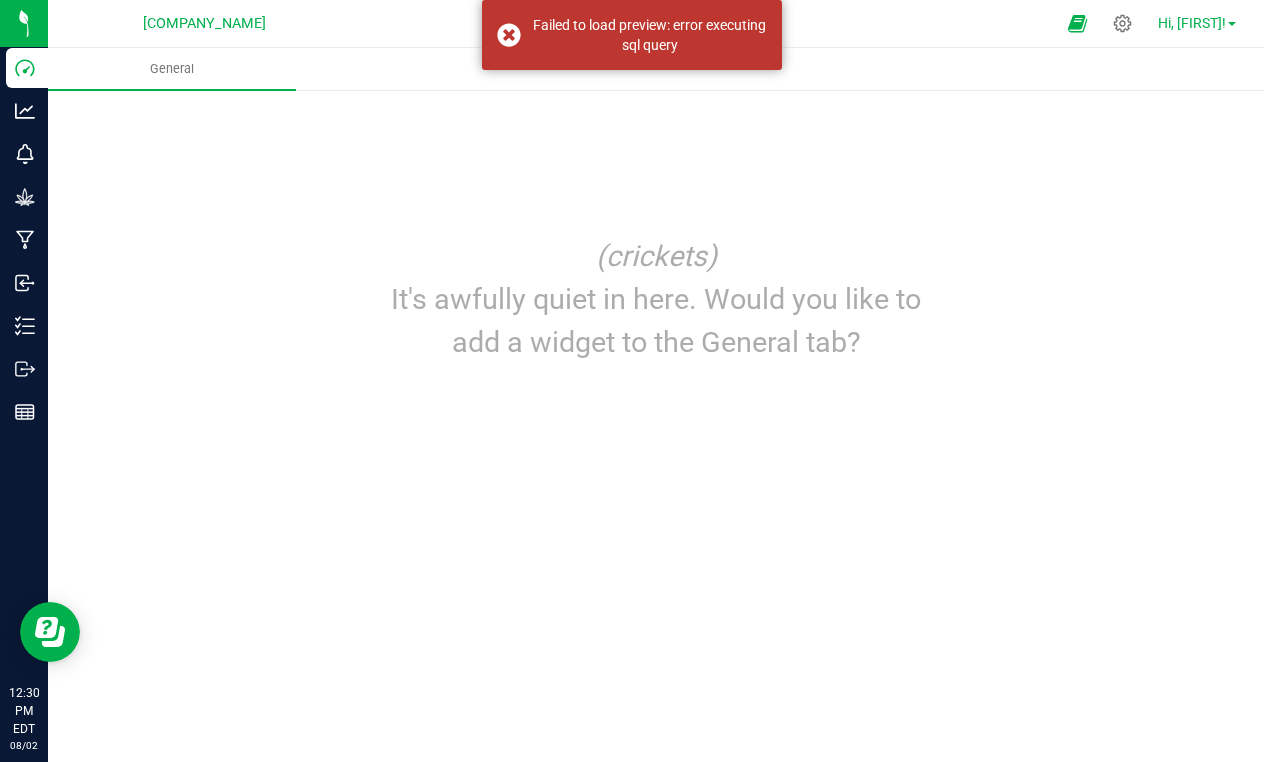 click on "Hi, [FIRST]!" at bounding box center (1192, 23) 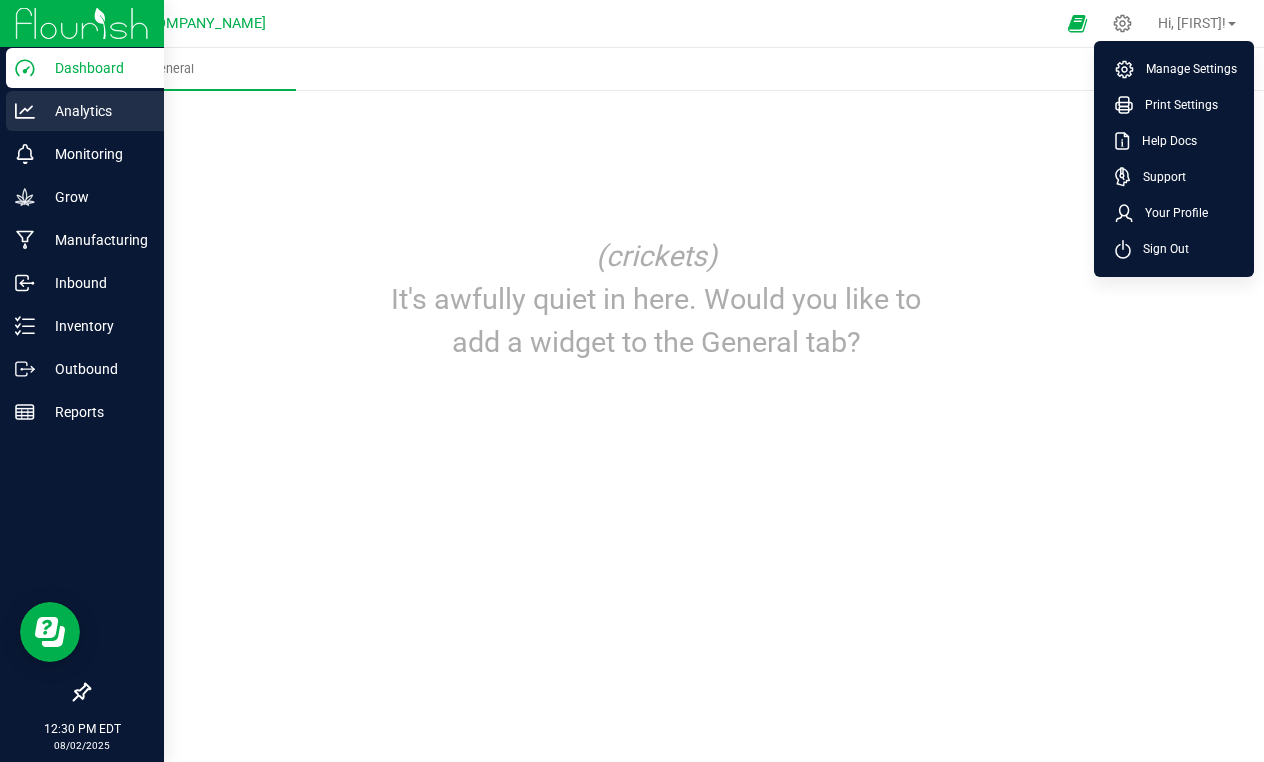 click on "Analytics" at bounding box center [95, 111] 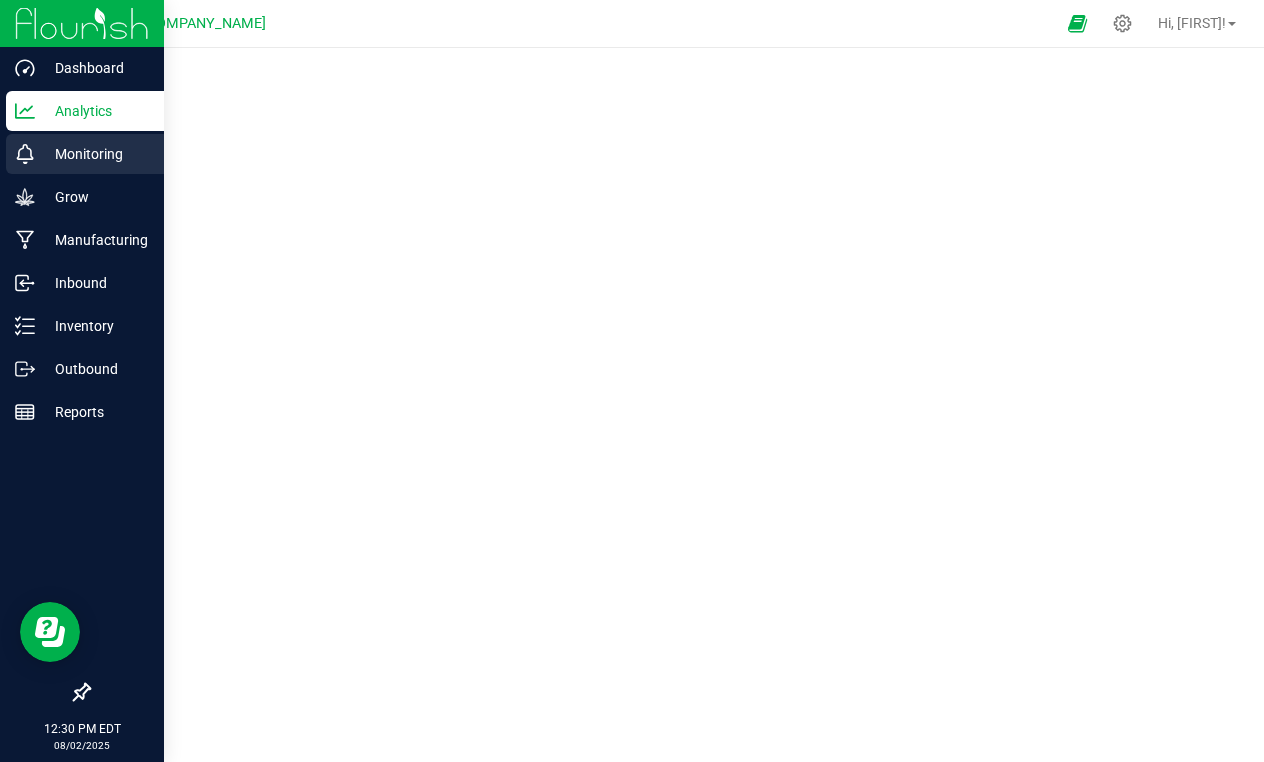 click on "Monitoring" at bounding box center [95, 154] 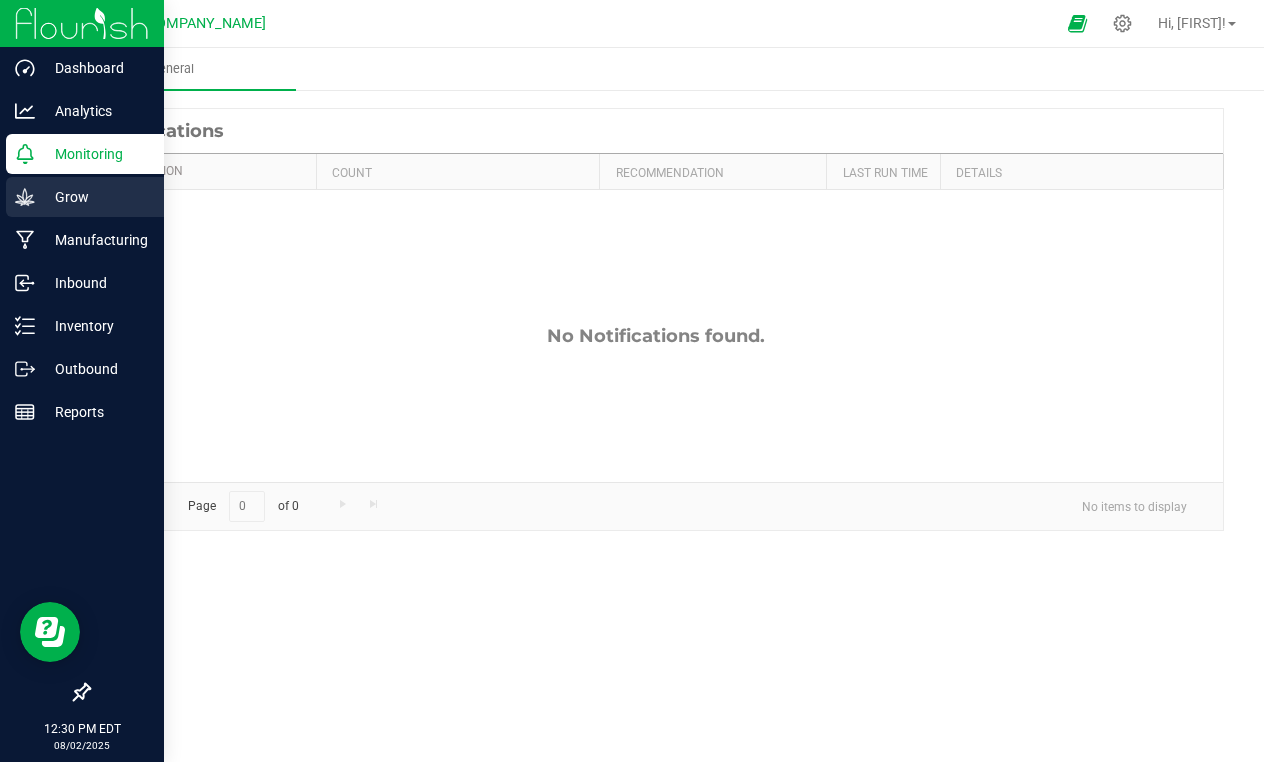 click on "Grow" at bounding box center [95, 197] 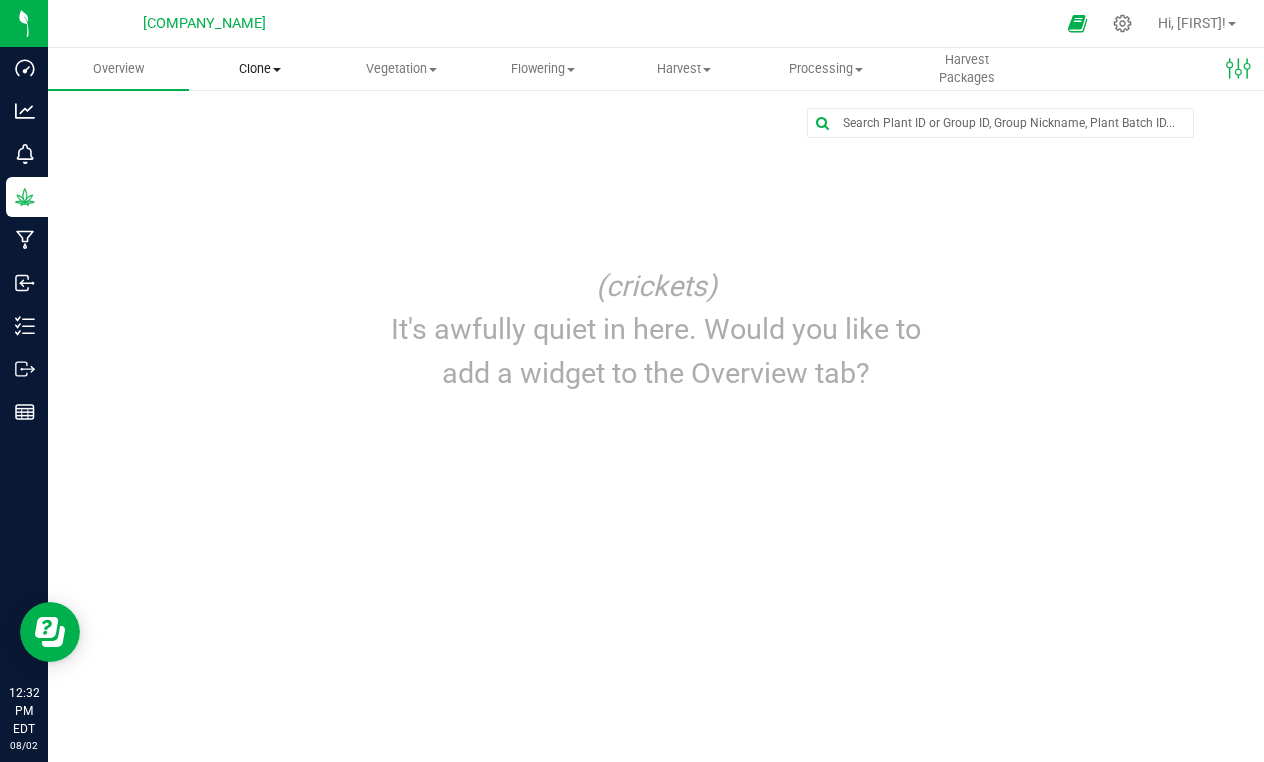 click on "Clone" at bounding box center (259, 69) 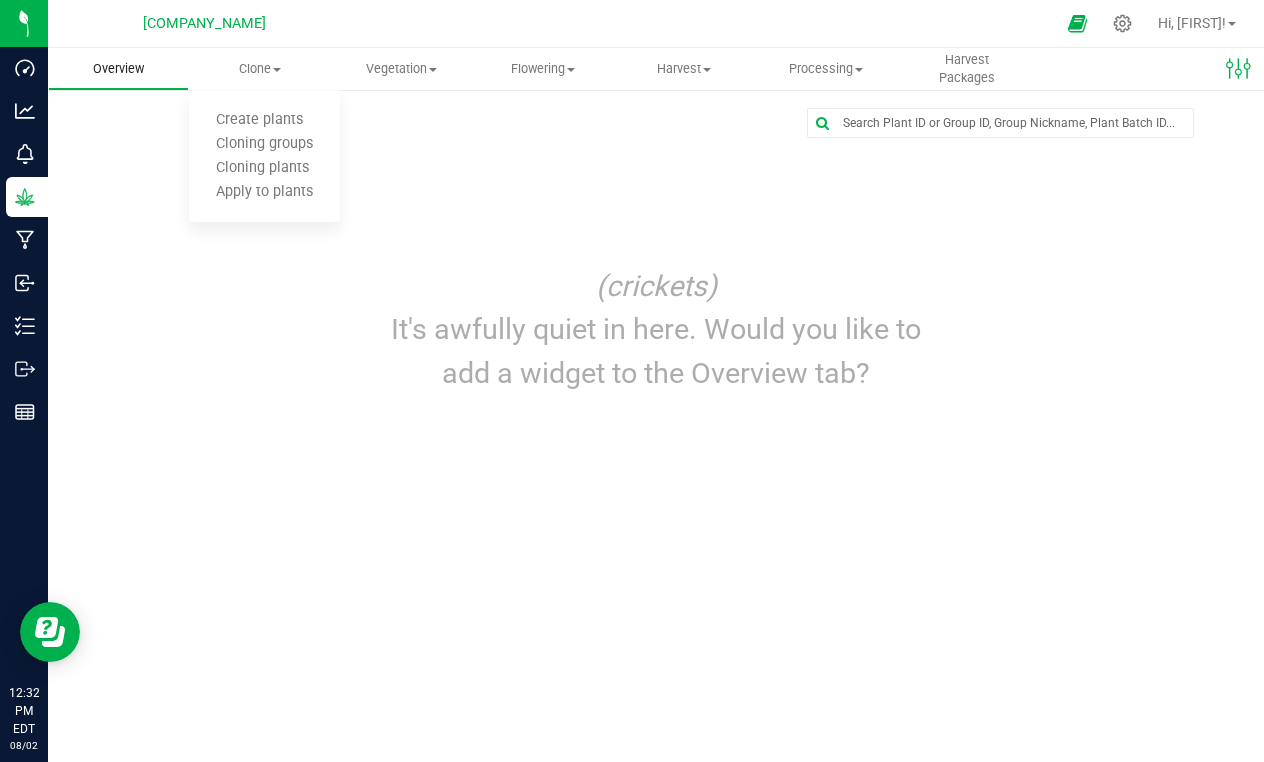 click on "Overview" at bounding box center [118, 69] 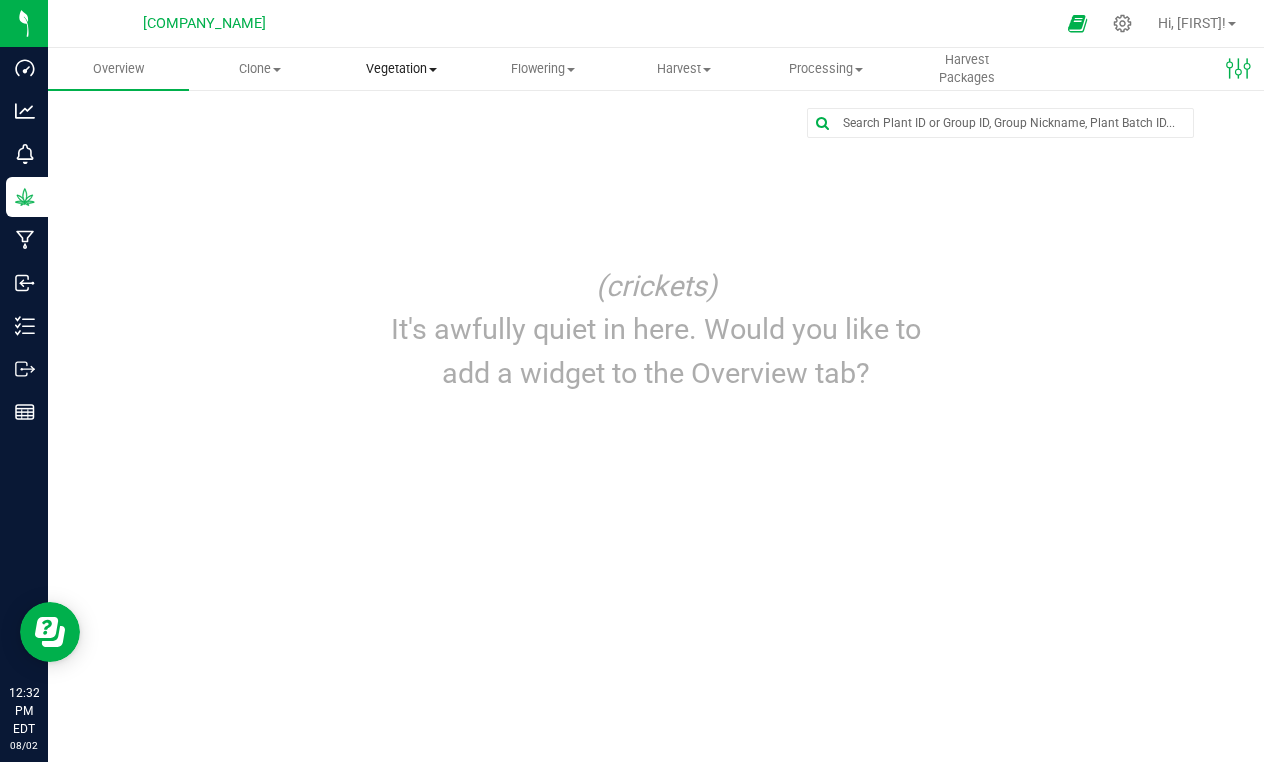 click at bounding box center (433, 70) 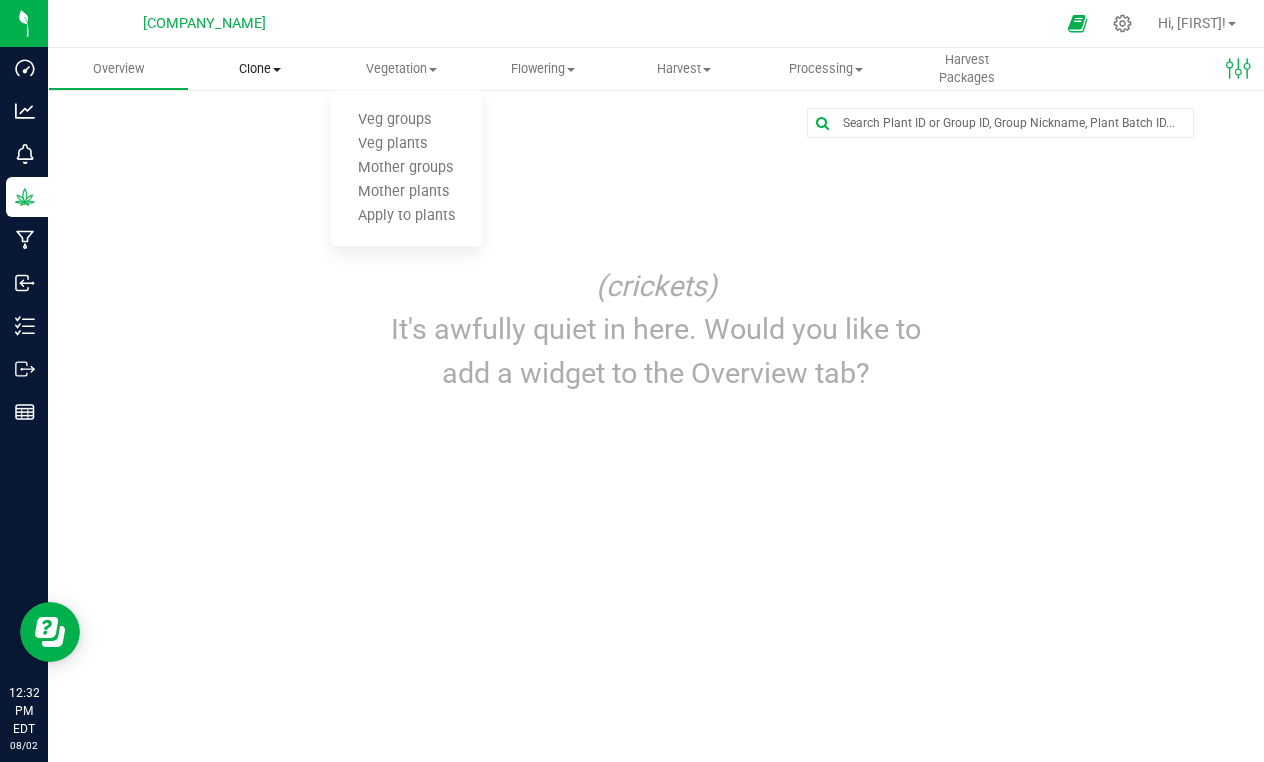 click at bounding box center (277, 70) 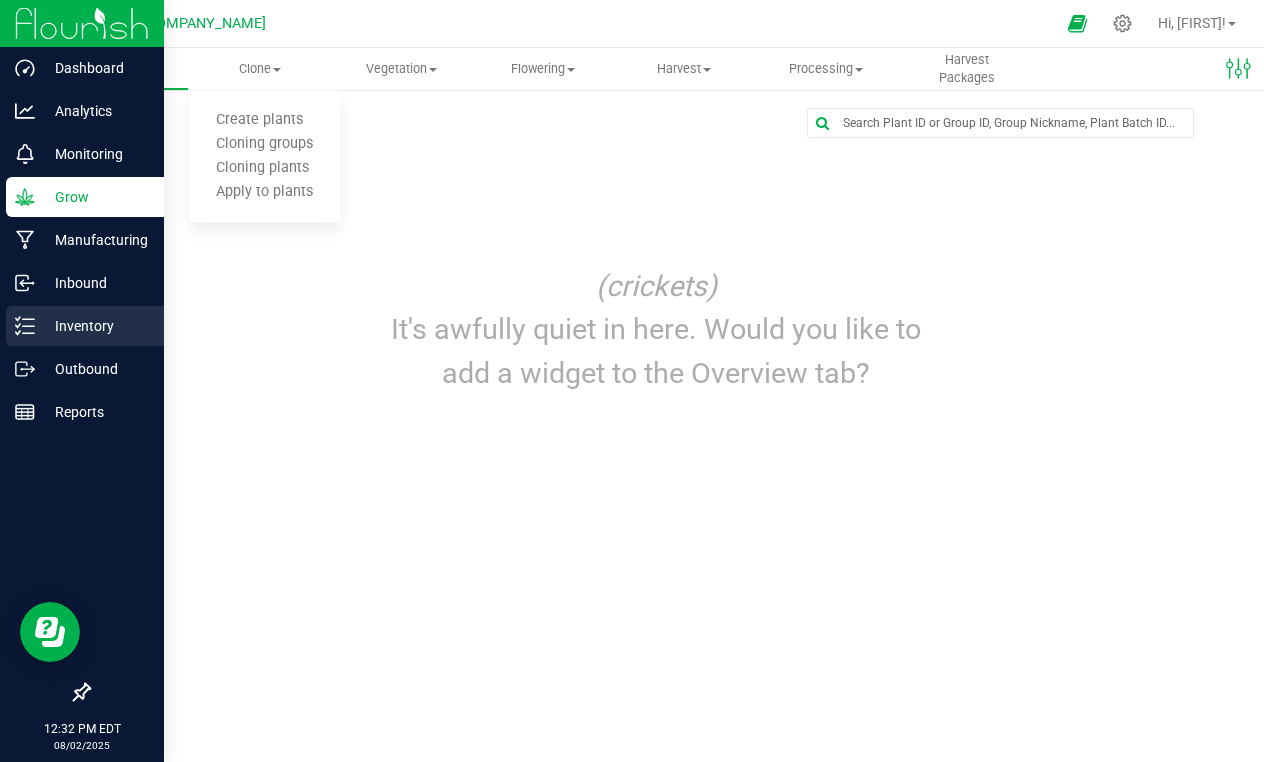 click on "Inventory" at bounding box center [95, 326] 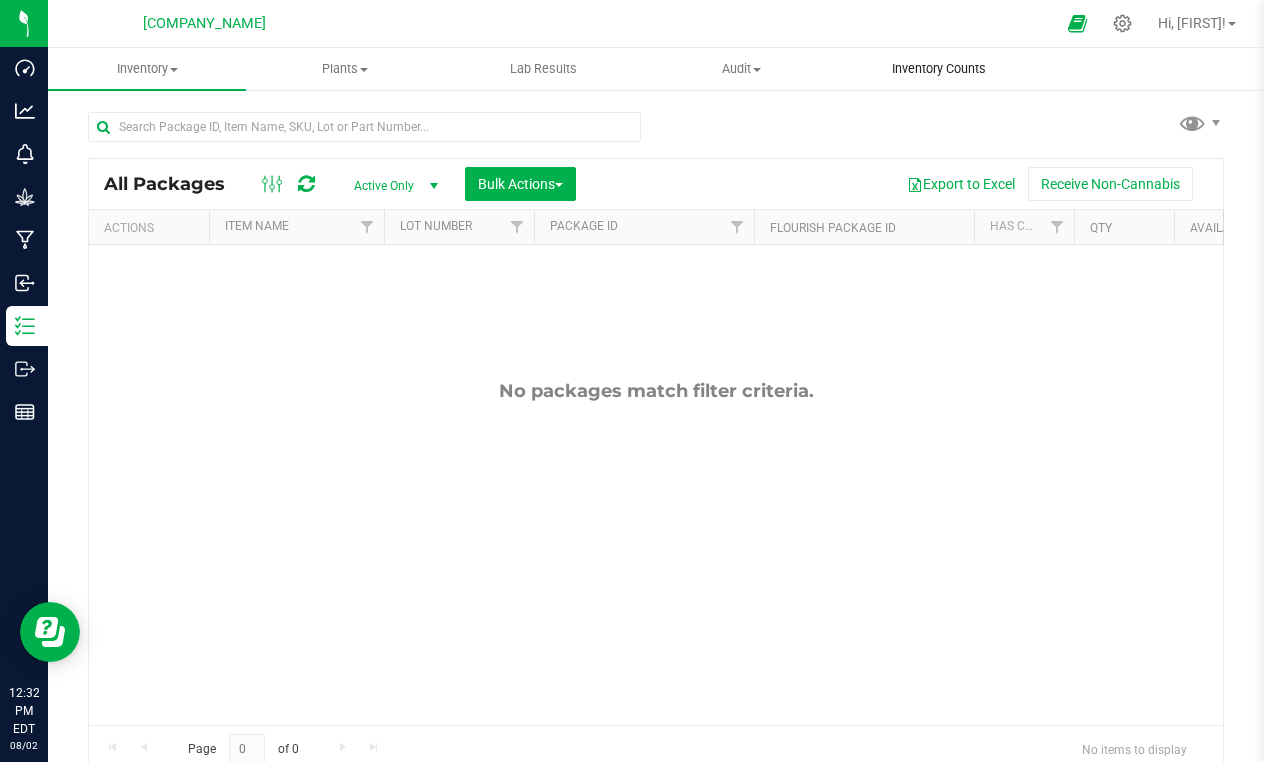 click on "Inventory Counts" at bounding box center (939, 69) 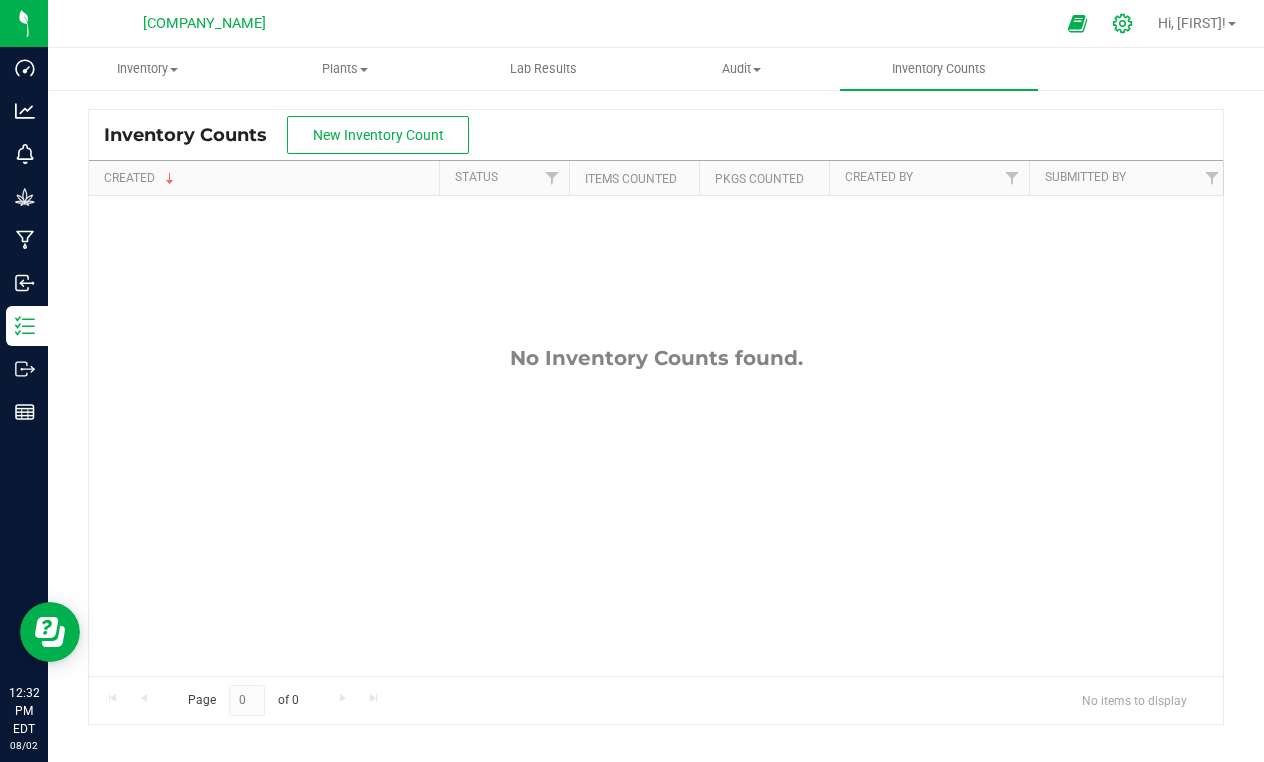 click at bounding box center [1123, 23] 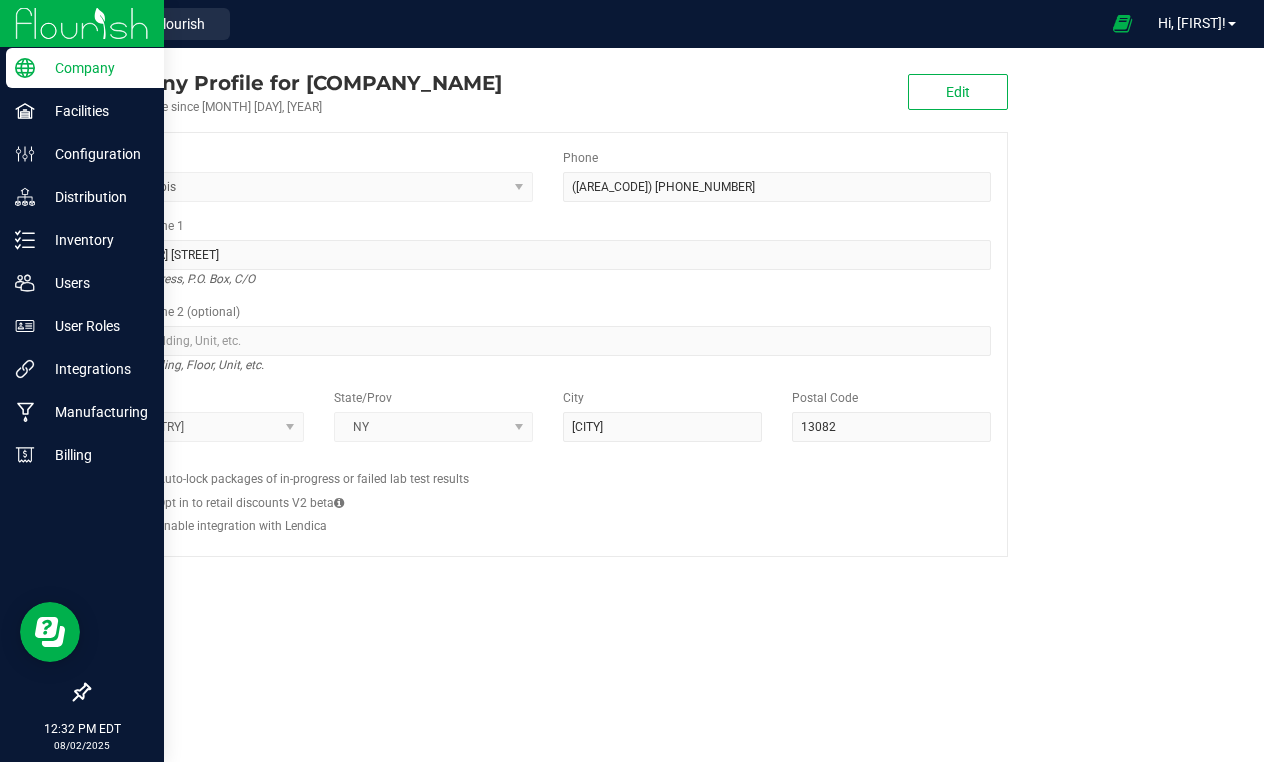 click at bounding box center (82, 23) 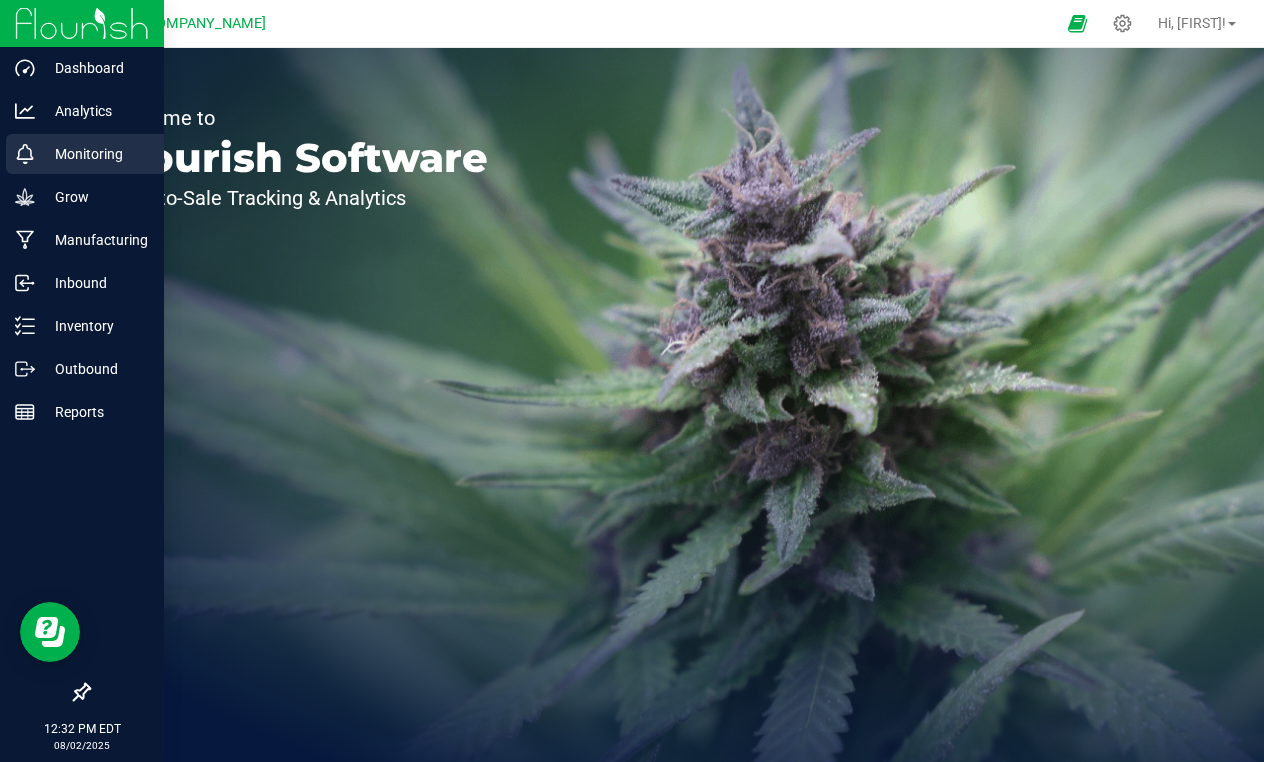 click on "Monitoring" at bounding box center (95, 154) 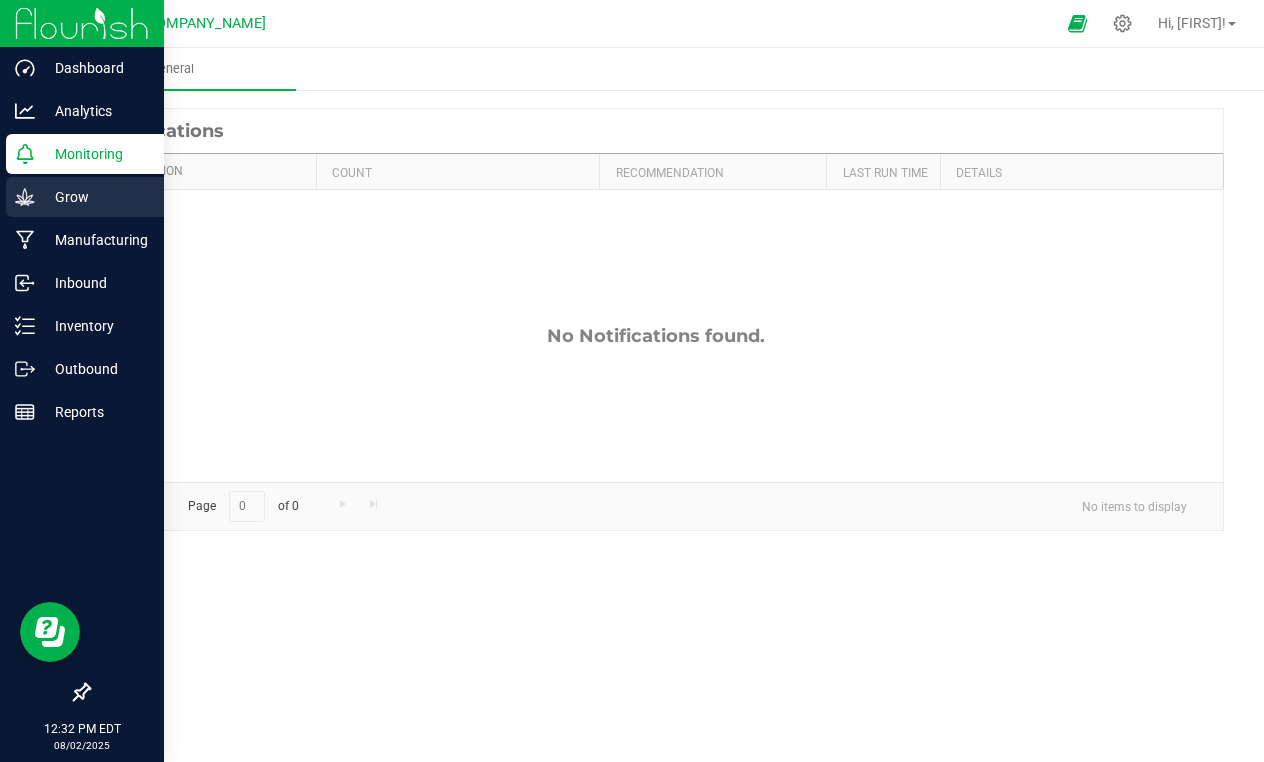 click 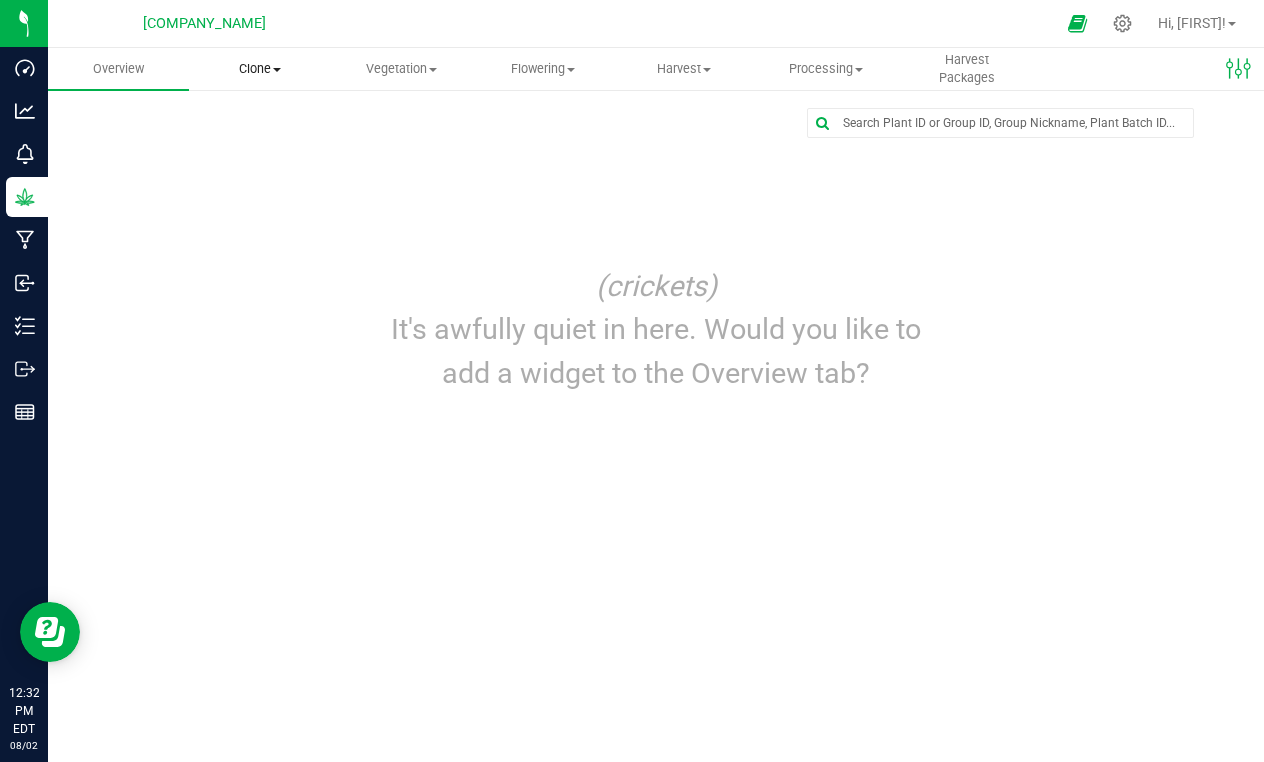 click on "Clone" at bounding box center [259, 69] 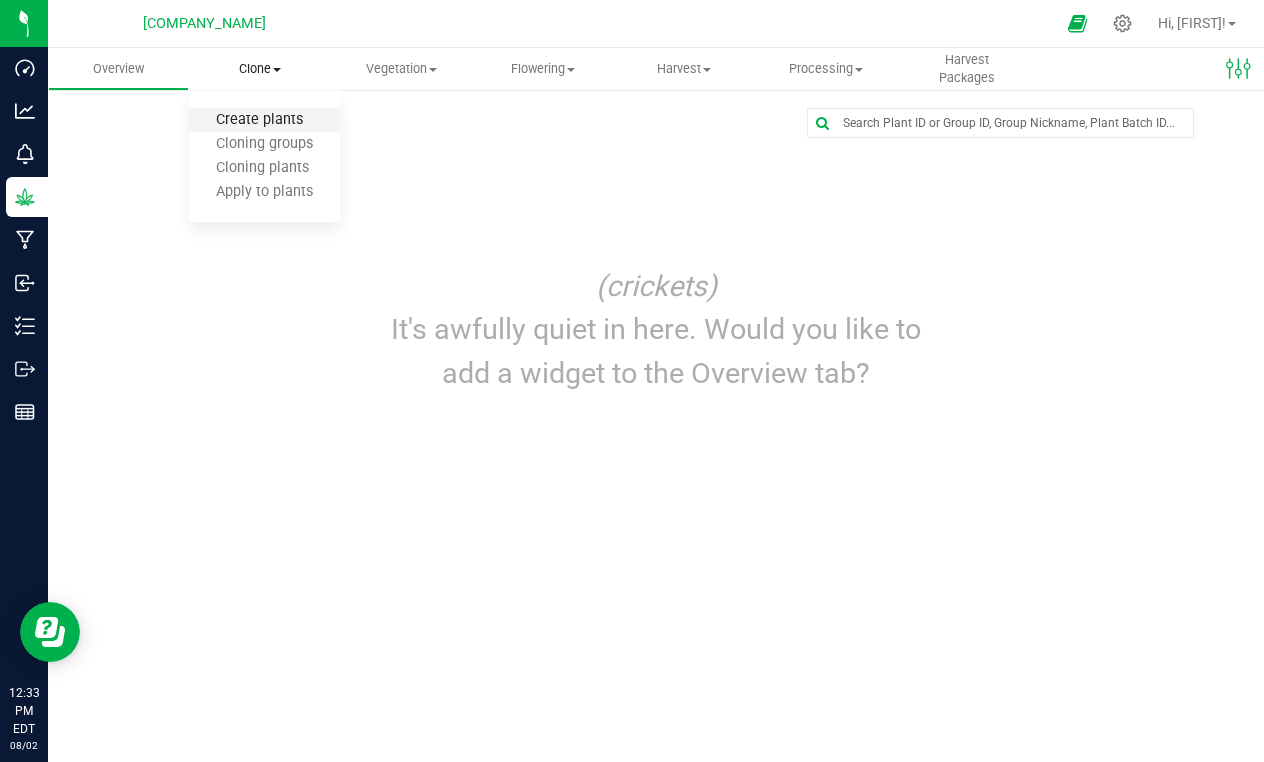 click on "Create plants" at bounding box center [259, 120] 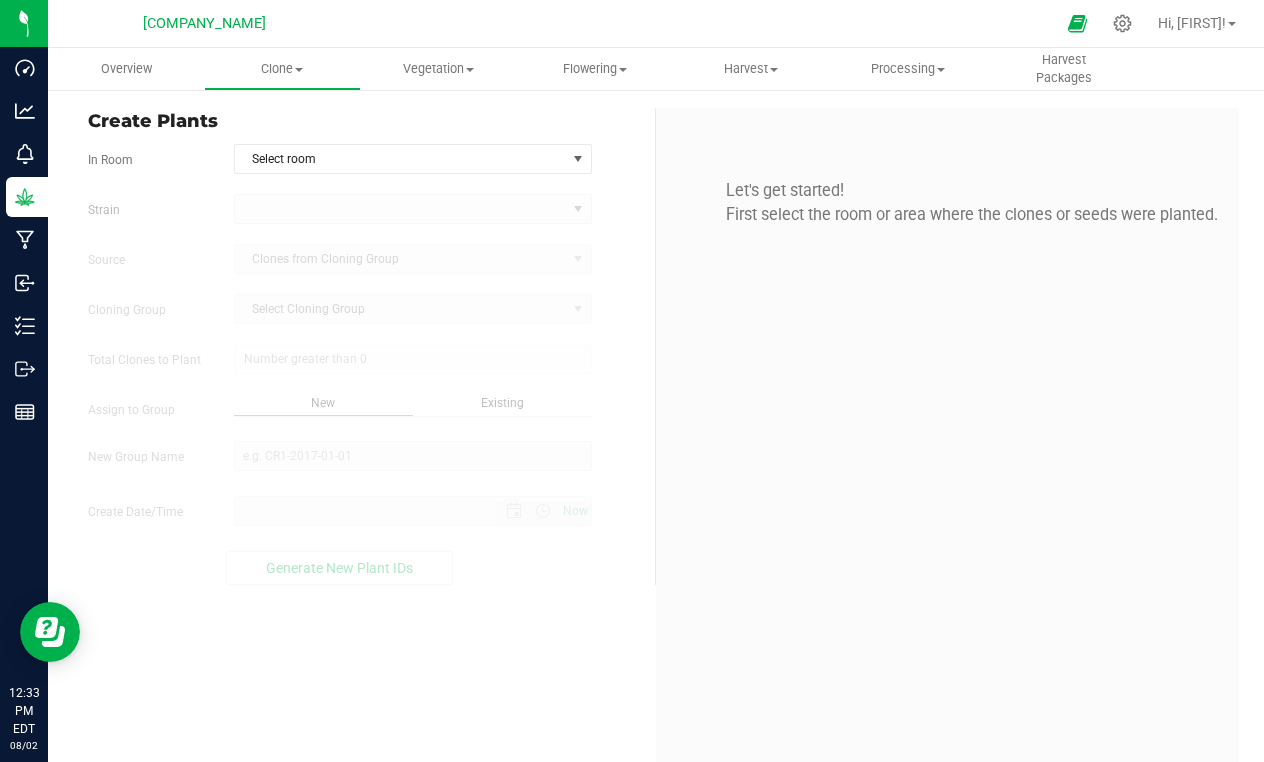 type on "[MONTH]/[DAY]/[YEAR] [HOUR]:[MINUTE] [AMPM]" 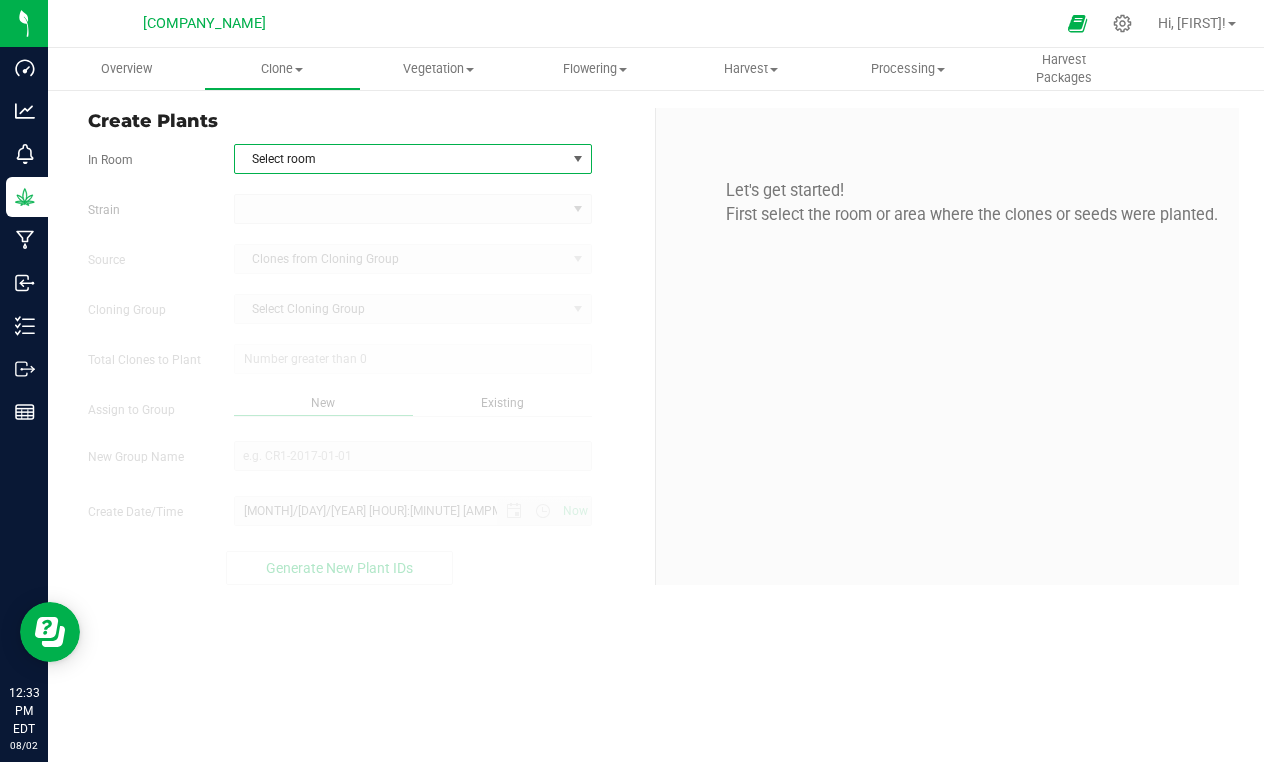 click at bounding box center [578, 159] 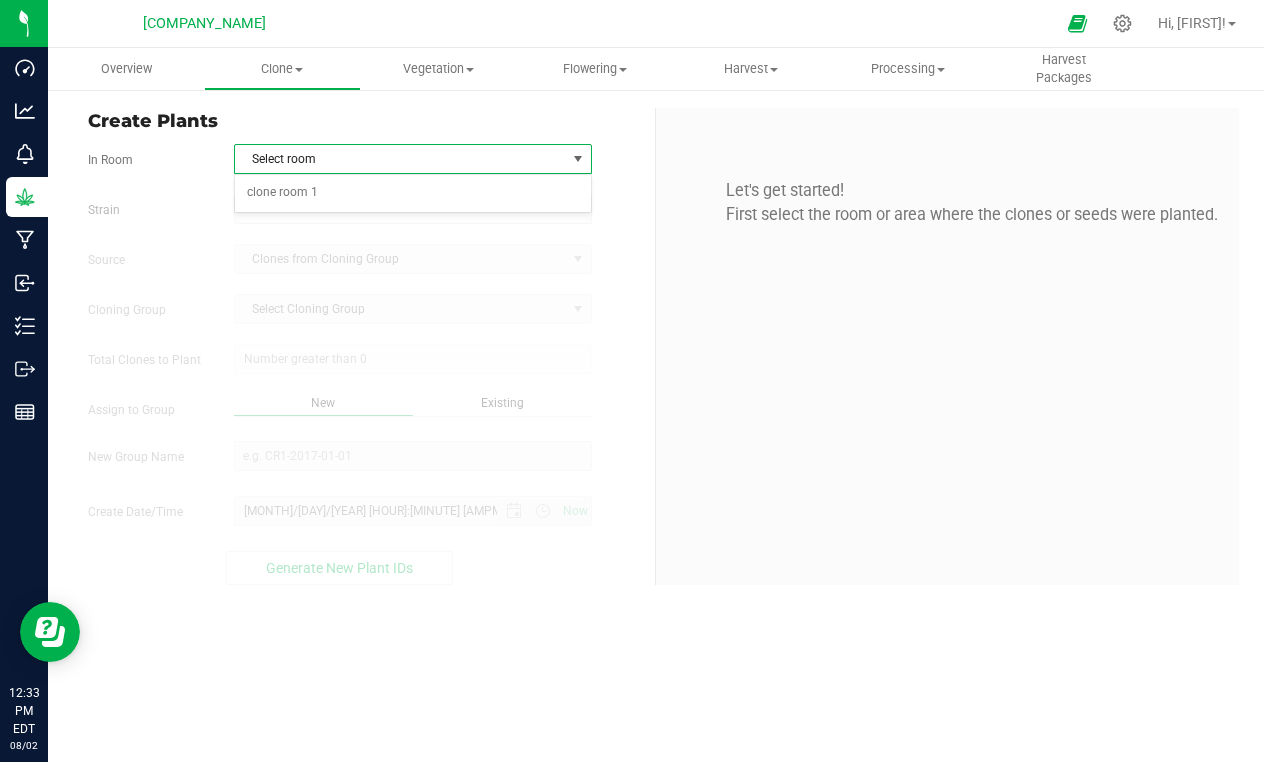 click on "Select room" at bounding box center [400, 159] 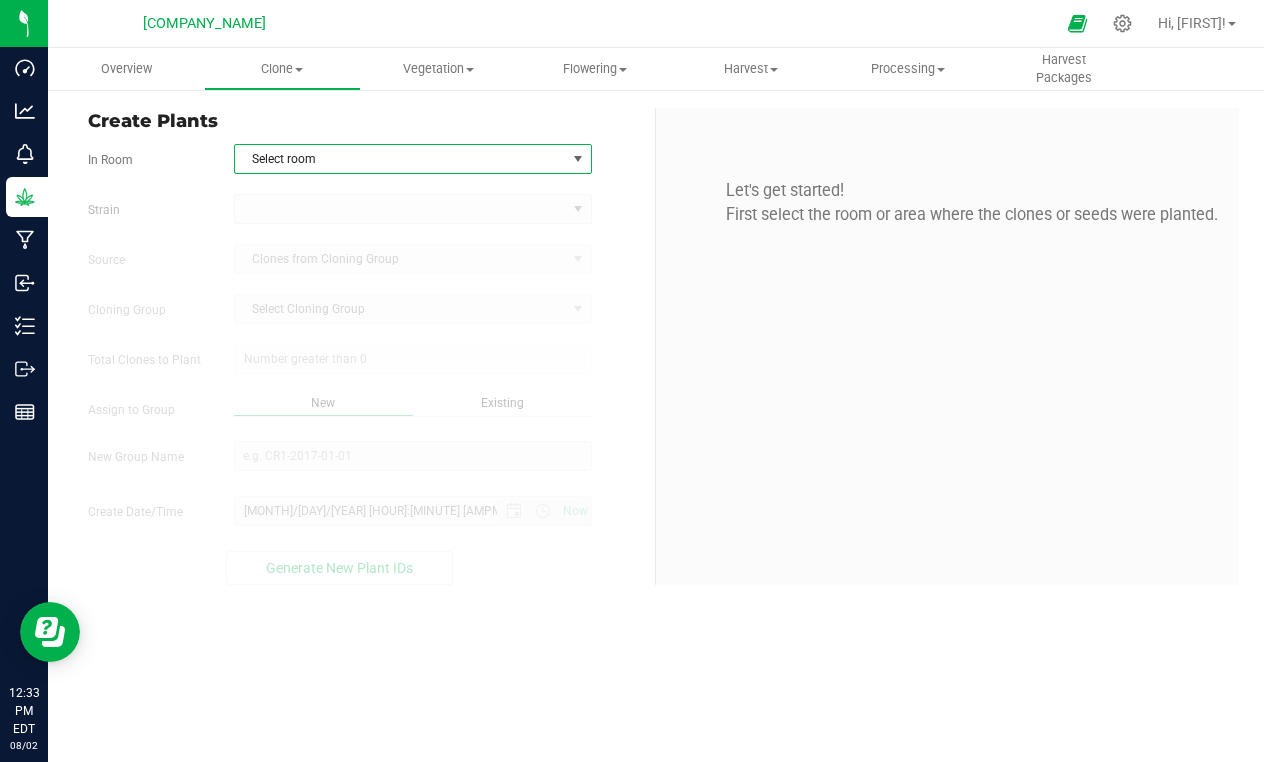click at bounding box center (578, 159) 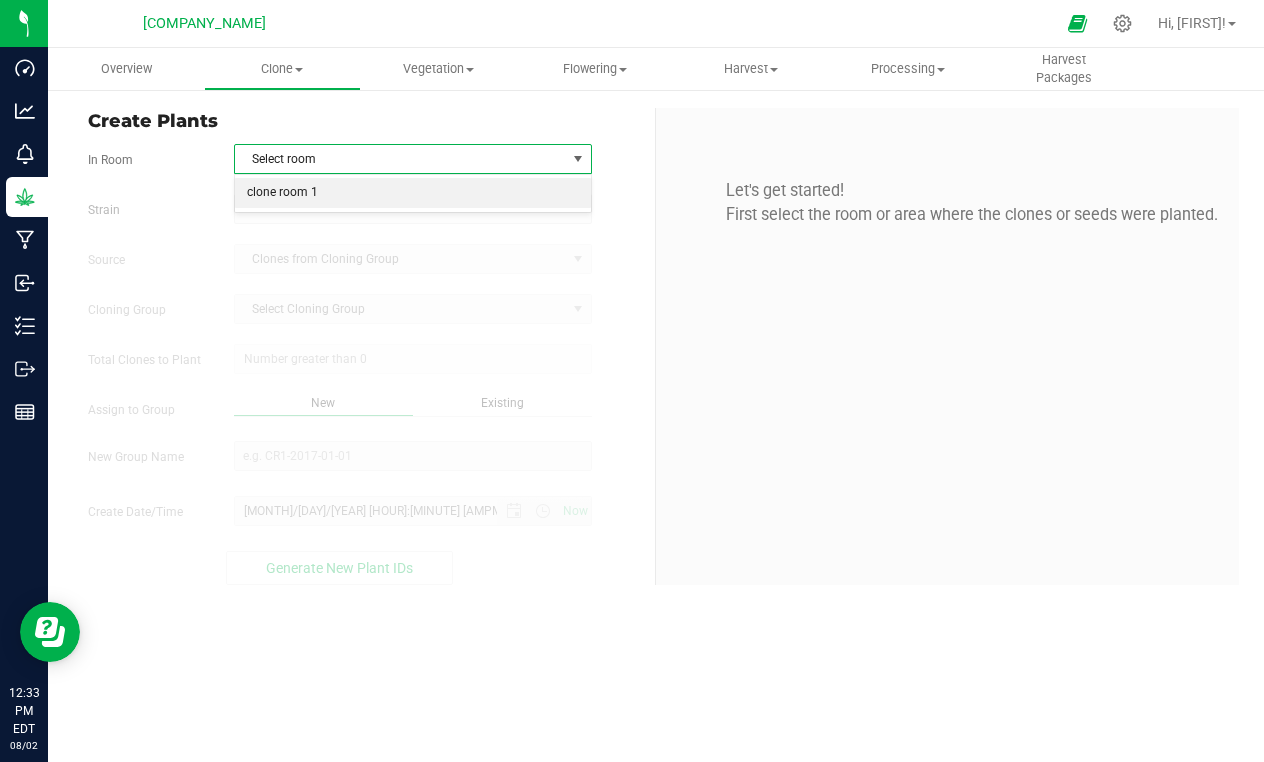 click on "clone room 1" at bounding box center (413, 193) 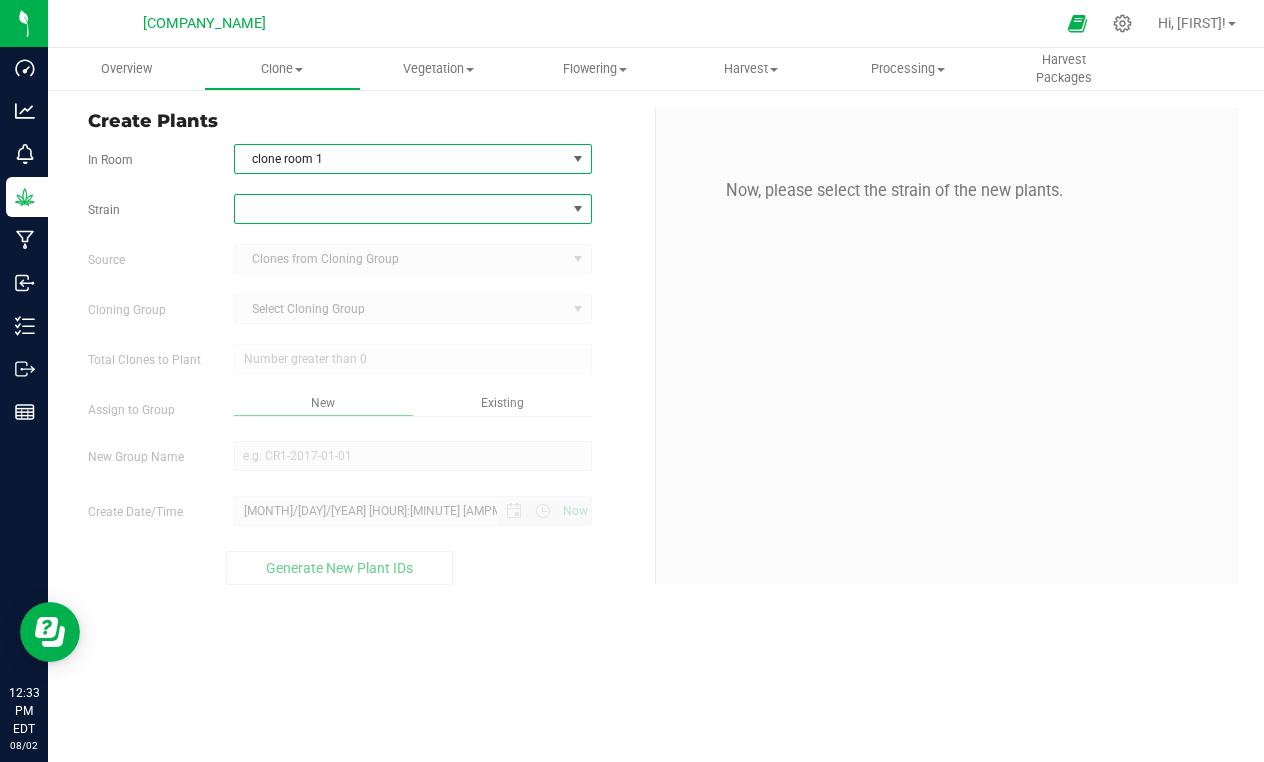click at bounding box center [578, 209] 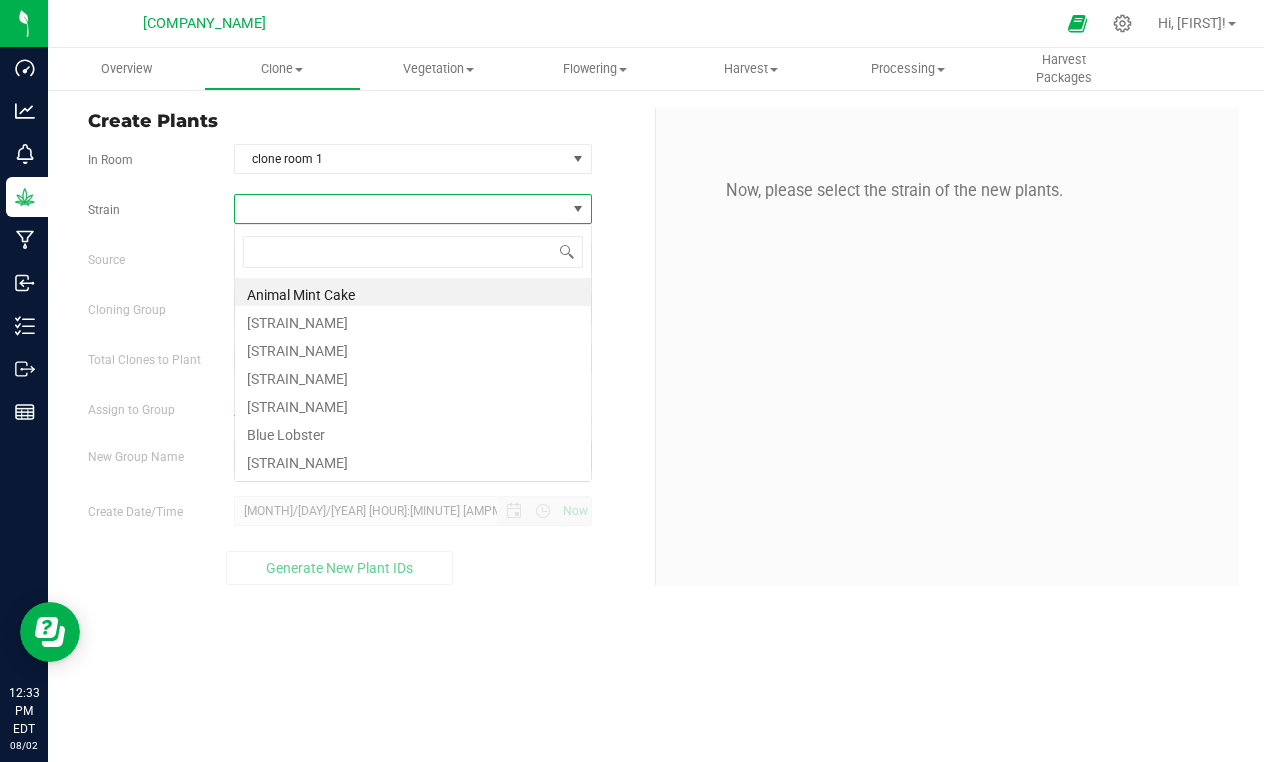 scroll, scrollTop: 99970, scrollLeft: 99642, axis: both 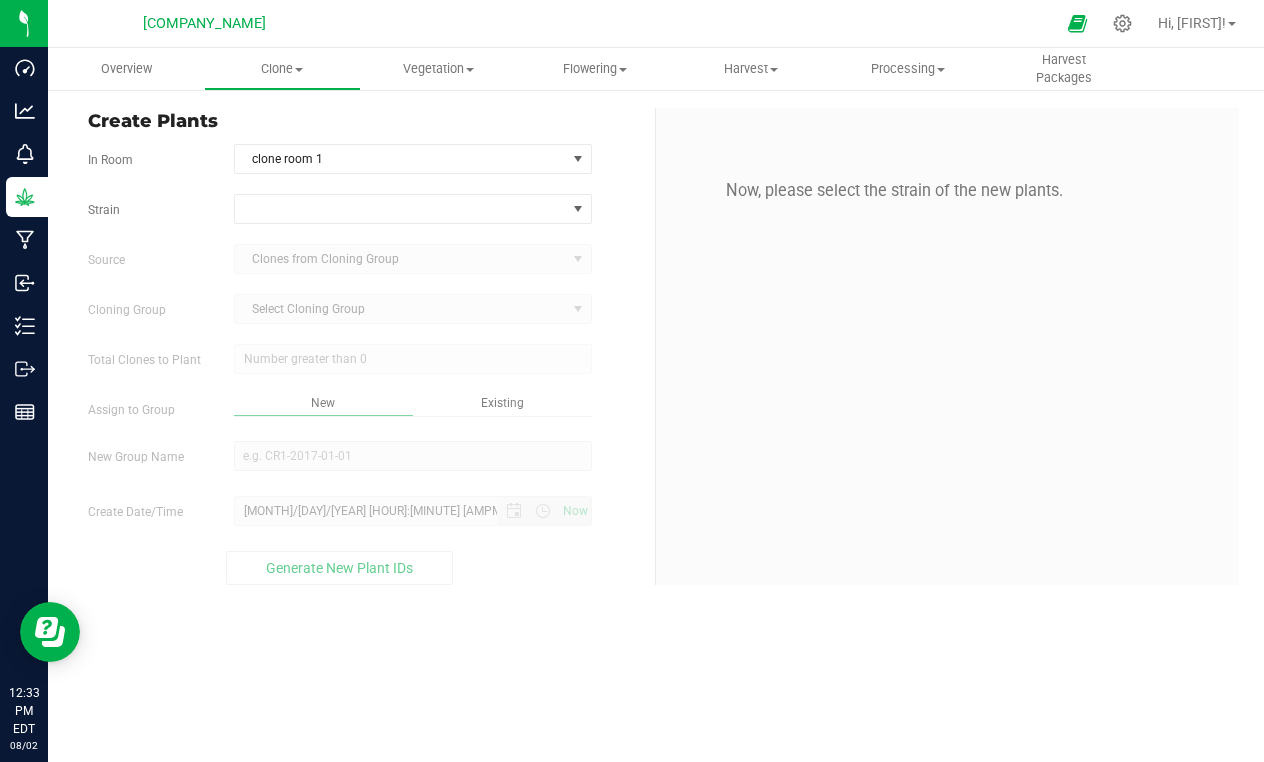click on "Now, please select the strain of the new plants." at bounding box center (947, 346) 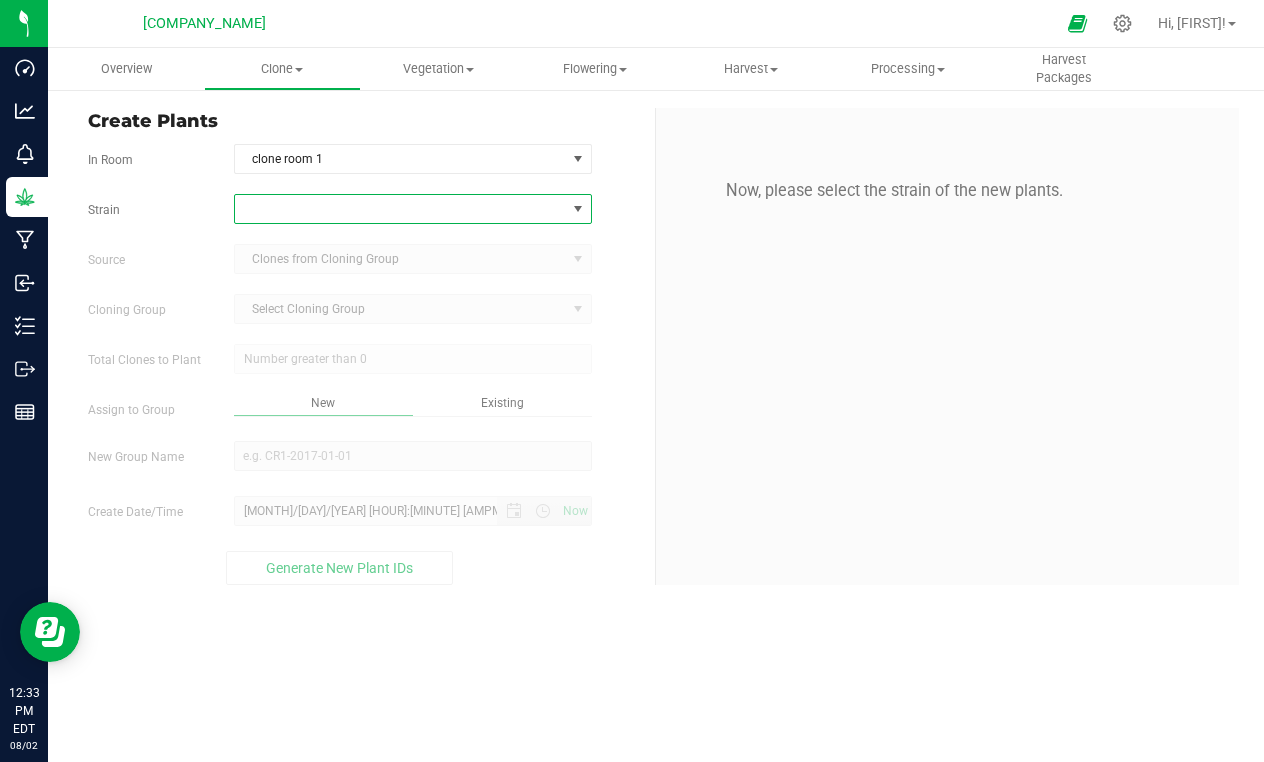 click at bounding box center (577, 209) 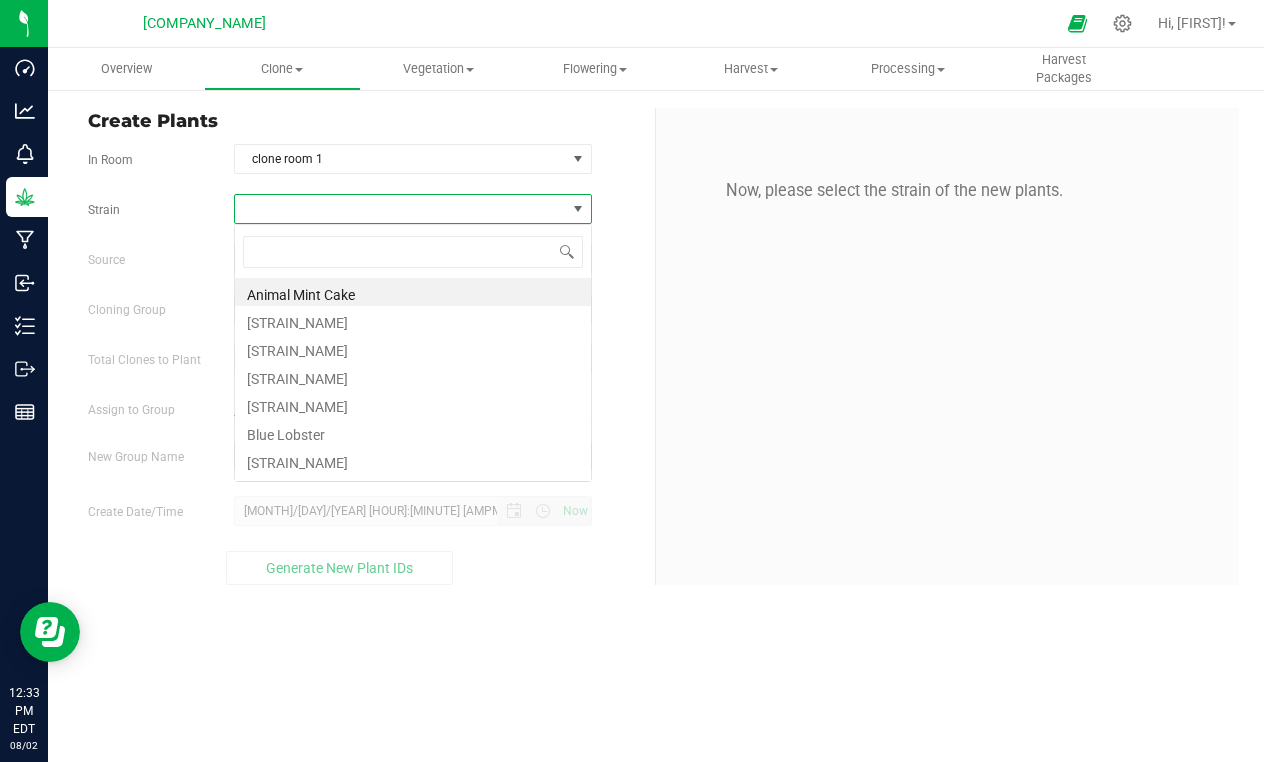 scroll, scrollTop: 99970, scrollLeft: 99642, axis: both 